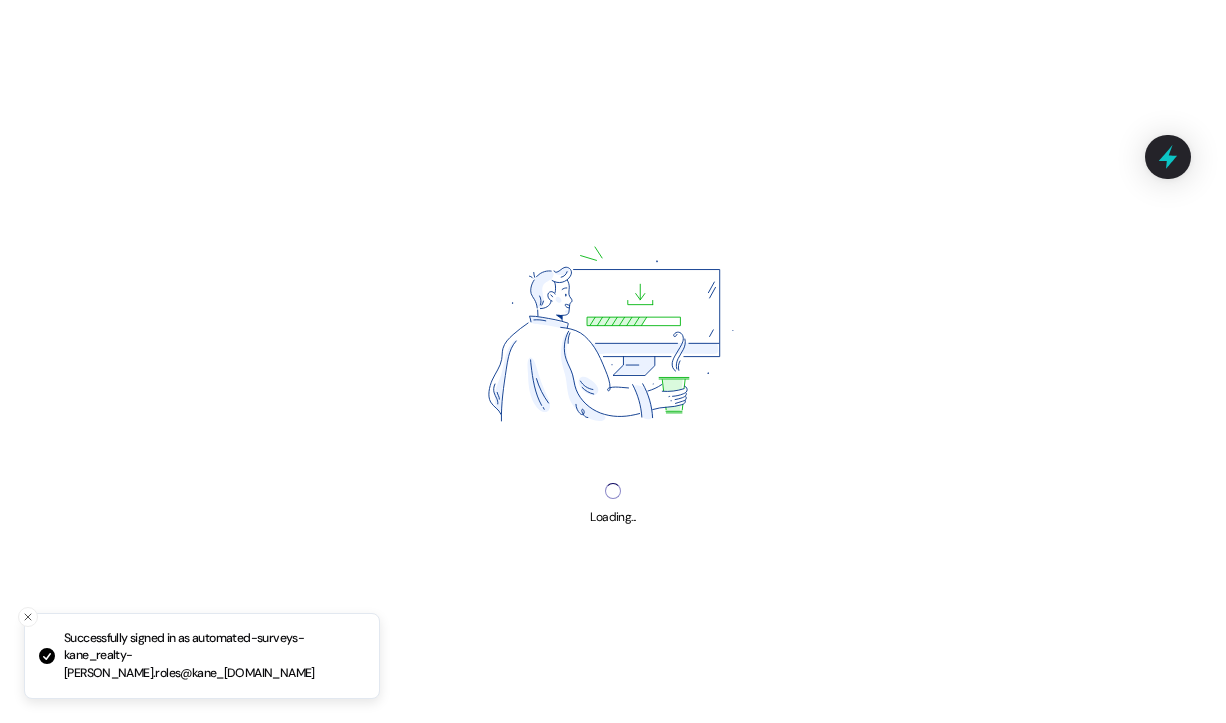 scroll, scrollTop: 0, scrollLeft: 0, axis: both 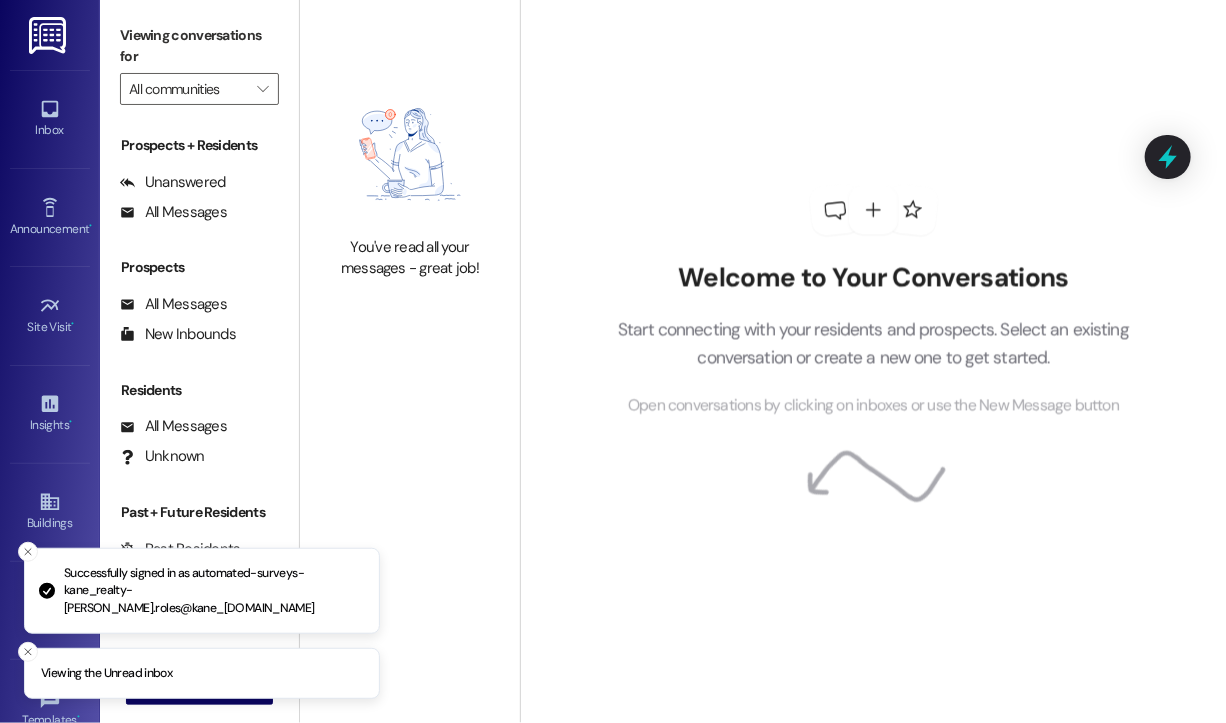 type 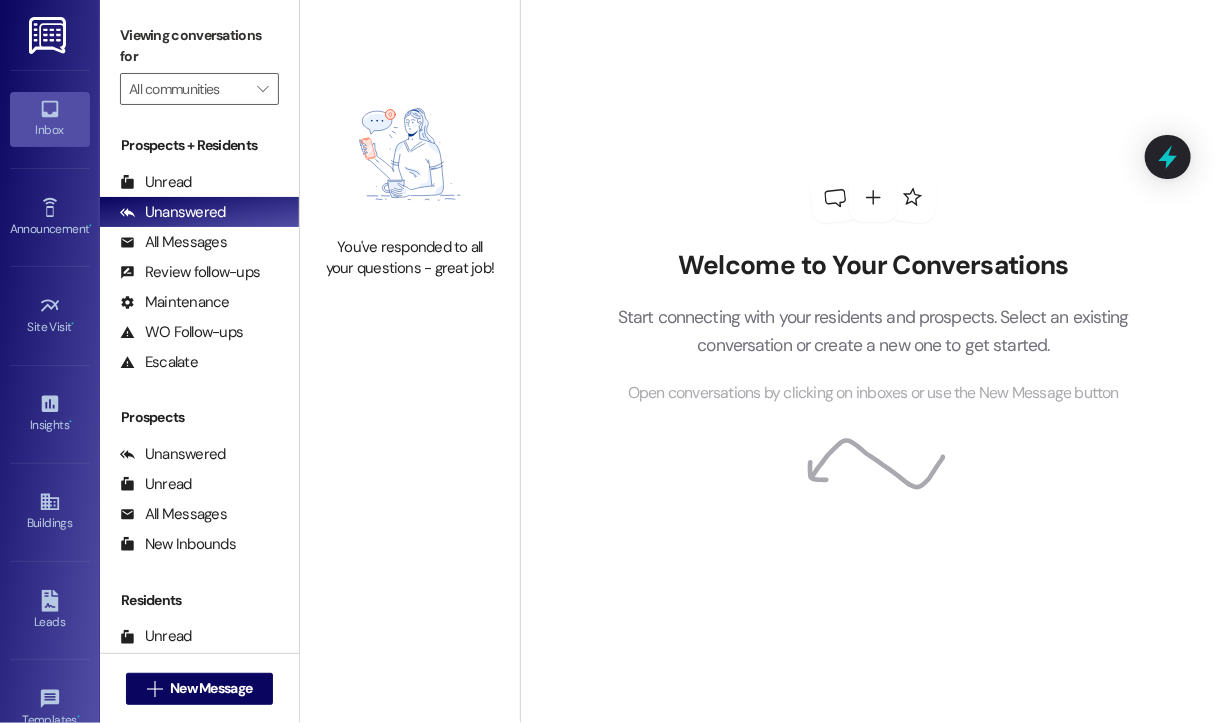 click on "Inbox" at bounding box center (50, 130) 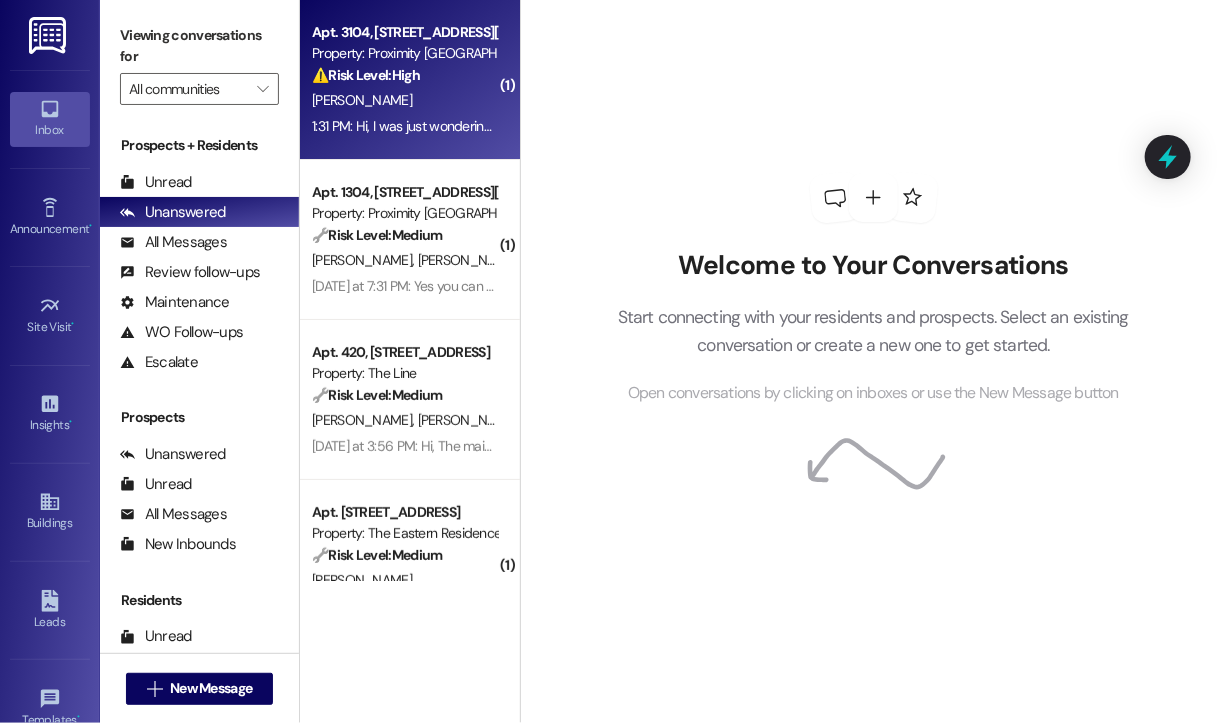 click on "1:31 PM: Hi, I was just wondering this is Mary Patrick and 3104. Are you guys doing something to the waterlines that is pushing air through the lines because all my sinks are bubbling the water and almost seems like they're going to bubble over. 1:31 PM: Hi, I was just wondering this is Mary Patrick and 3104. Are you guys doing something to the waterlines that is pushing air through the lines because all my sinks are bubbling the water and almost seems like they're going to bubble over." at bounding box center [1020, 126] 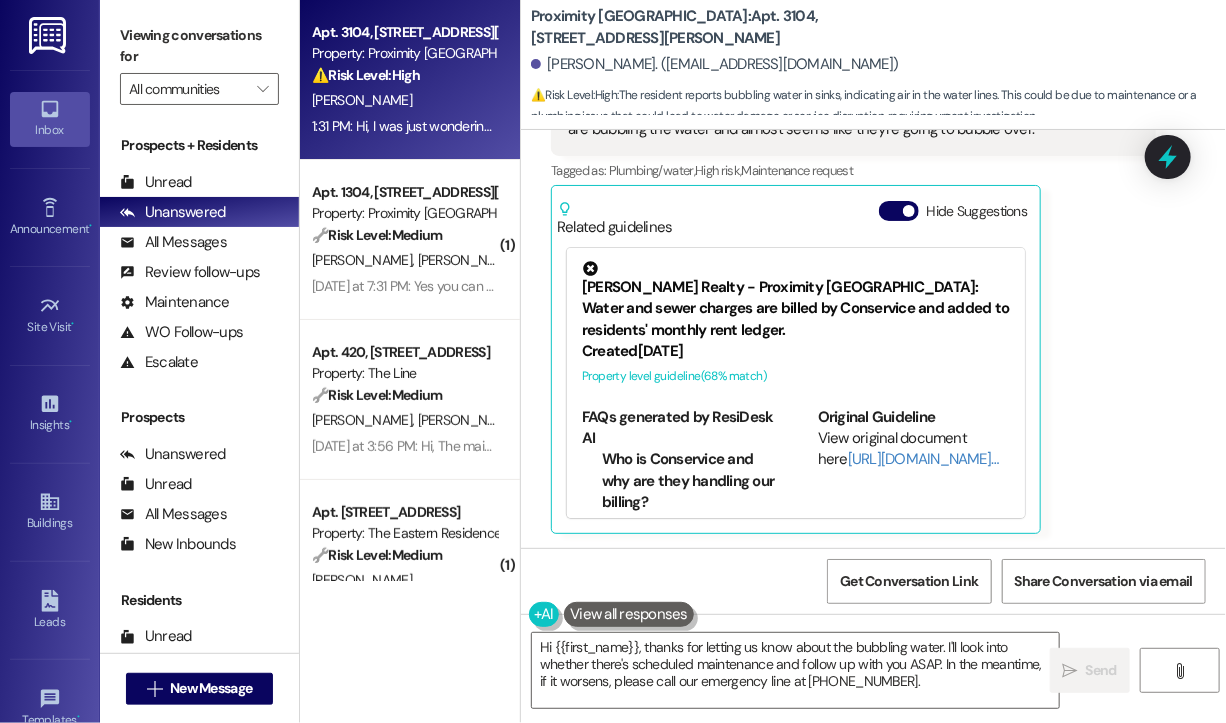 scroll, scrollTop: 2429, scrollLeft: 0, axis: vertical 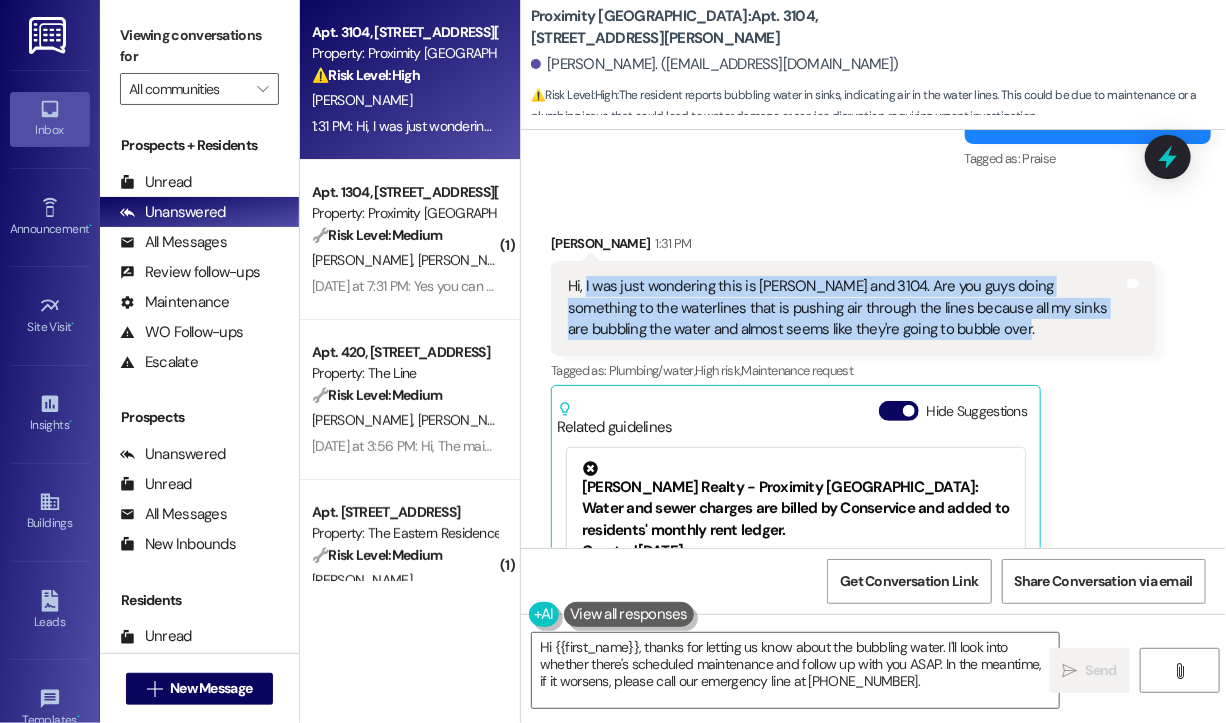drag, startPoint x: 948, startPoint y: 325, endPoint x: 585, endPoint y: 278, distance: 366.03006 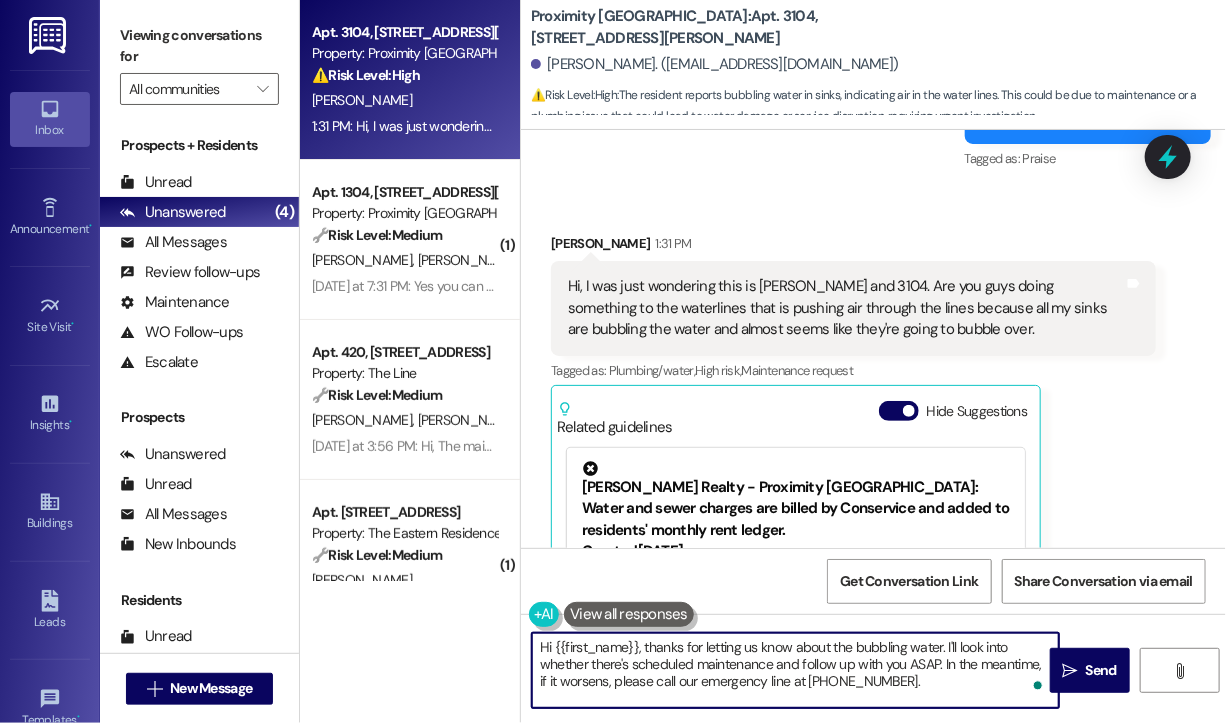 drag, startPoint x: 951, startPoint y: 686, endPoint x: 641, endPoint y: 649, distance: 312.20026 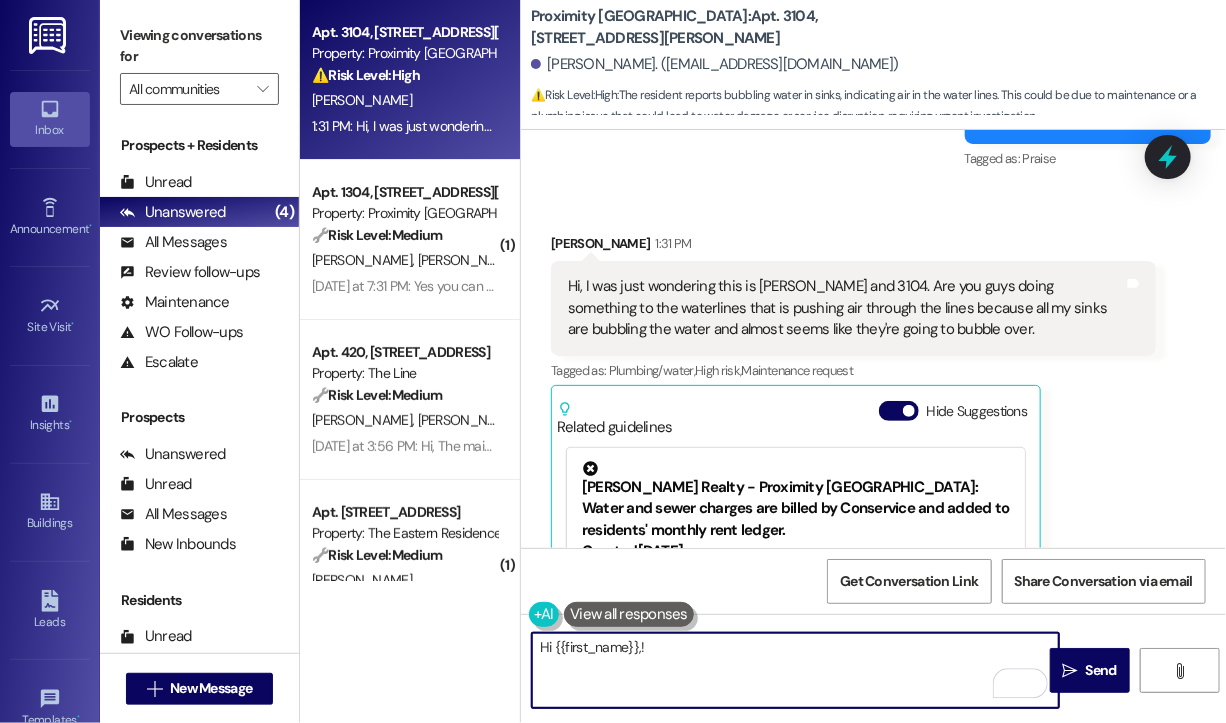 paste on "Thanks for reaching out, Mary. I’m sorry to hear you’re experiencing this issue with your sinks. Just to clarify, is this happening in all sinks throughout your unit? And did it start recently or has it been ongoing?
I'll check with the site team to see if any waterline work is being done, but in the meantime, do we have your permission to enter your unit during your absence to investigate? Also, please let us know if there are any pets inside we should be aware of." 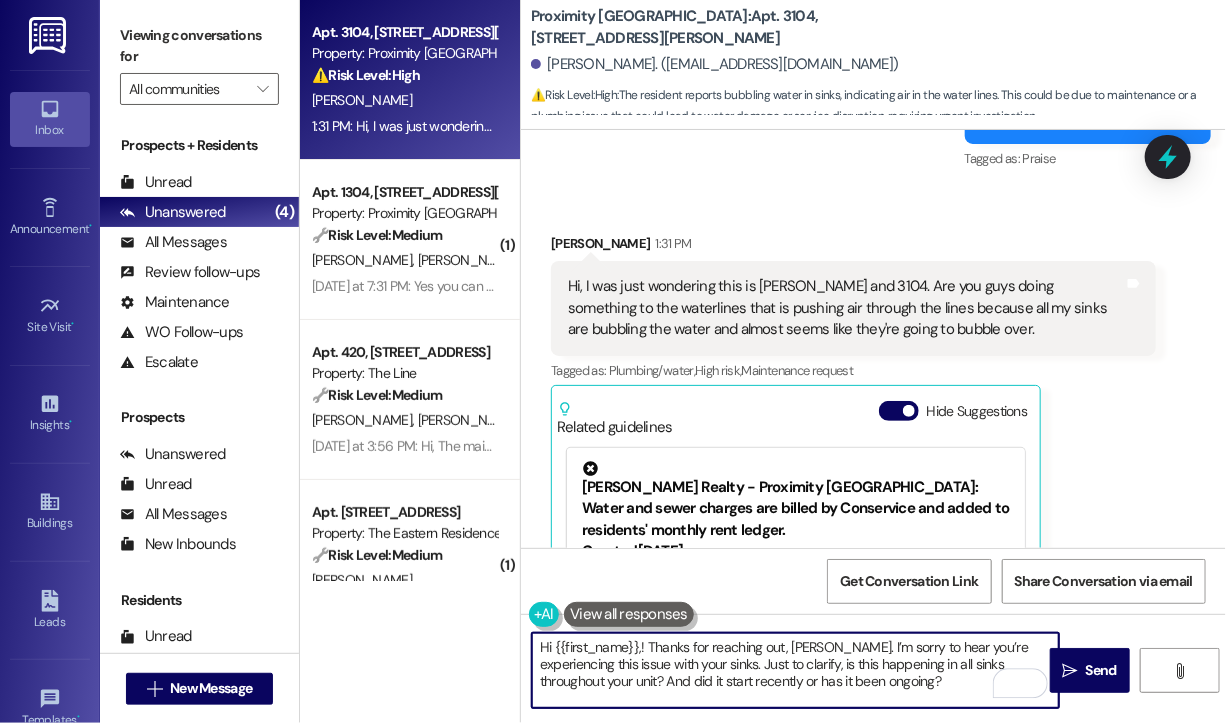 scroll, scrollTop: 50, scrollLeft: 0, axis: vertical 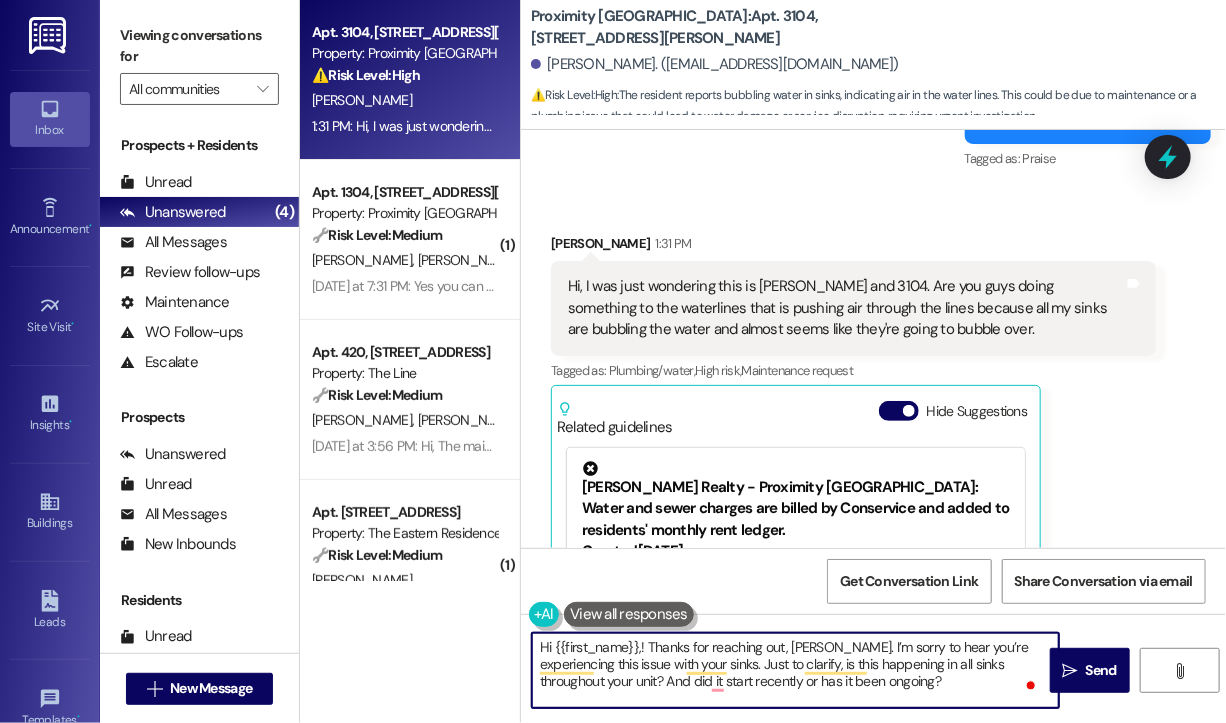 click on "Hi {{first_name}},! Thanks for reaching out, Mary. I’m sorry to hear you’re experiencing this issue with your sinks. Just to clarify, is this happening in all sinks throughout your unit? And did it start recently or has it been ongoing?
I'll check with the site team to see if any waterline work is being done, but in the meantime, do we have your permission to enter your unit during your absence to investigate? Also, please let us know if there are any pets inside we should be aware of." at bounding box center [795, 670] 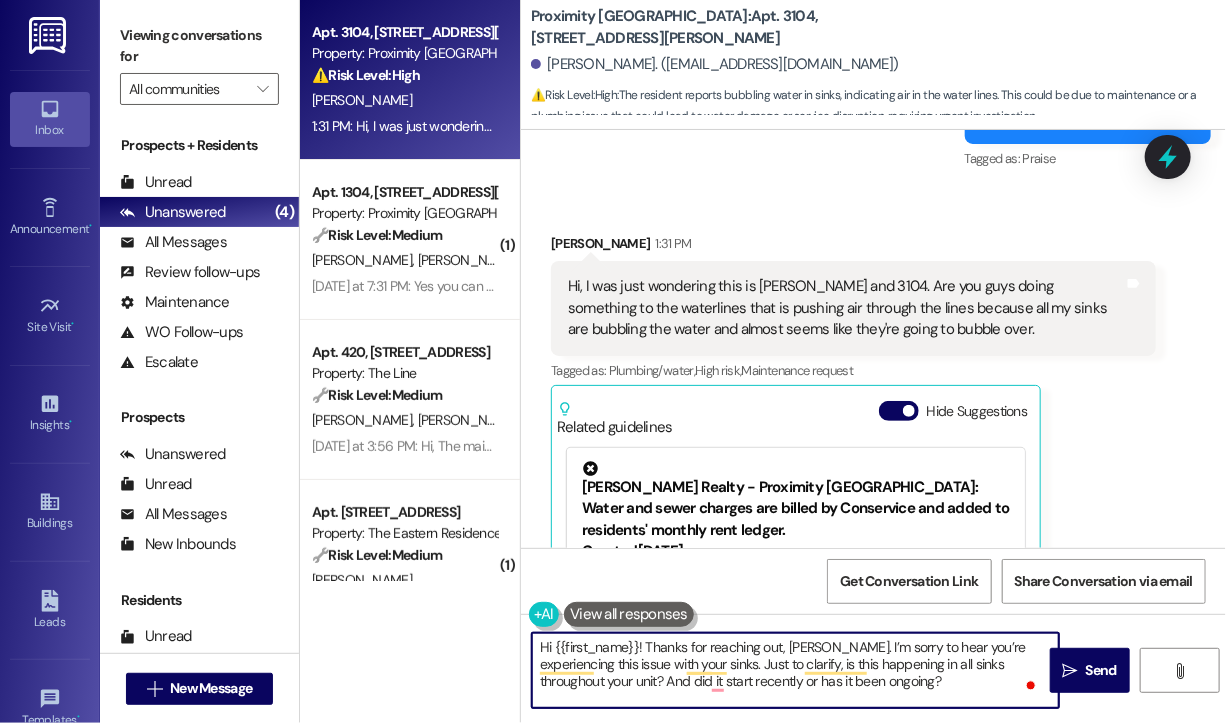 drag, startPoint x: 645, startPoint y: 646, endPoint x: 488, endPoint y: 648, distance: 157.01274 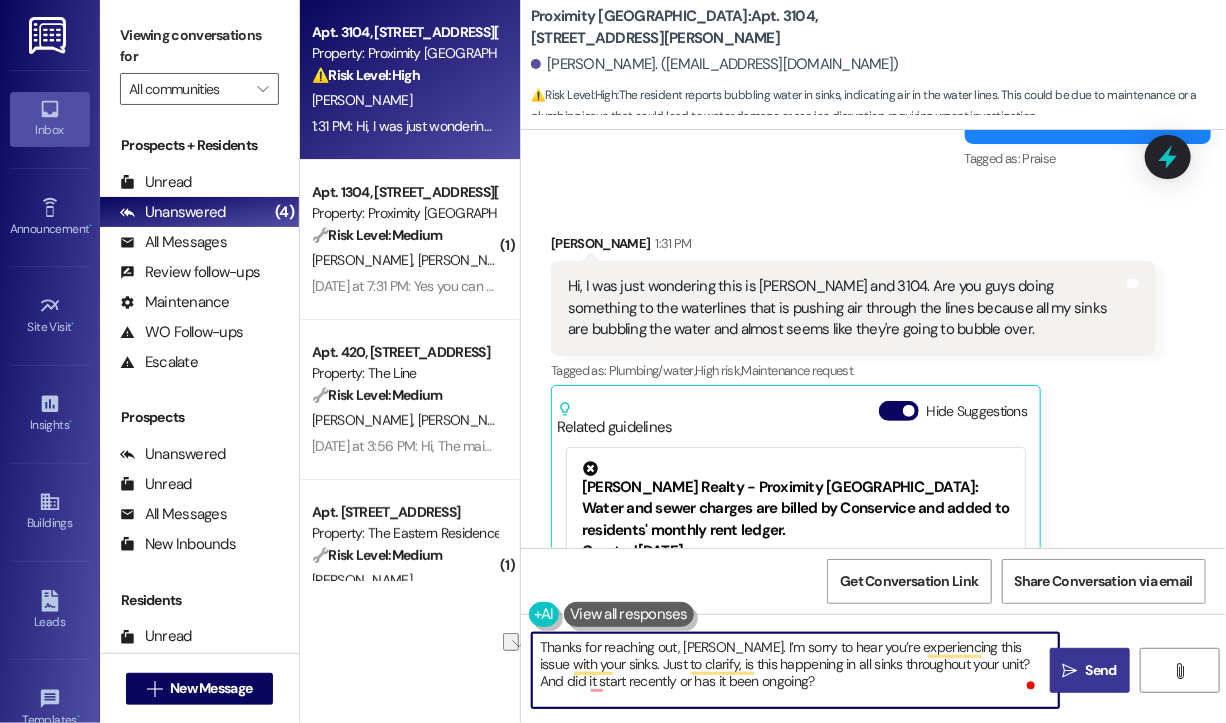 type on "Thanks for reaching out, Mary. I’m sorry to hear you’re experiencing this issue with your sinks. Just to clarify, is this happening in all sinks throughout your unit? And did it start recently or has it been ongoing?
I'll check with the site team to see if any waterline work is being done, but in the meantime, do we have your permission to enter your unit during your absence to investigate? Also, please let us know if there are any pets inside we should be aware of." 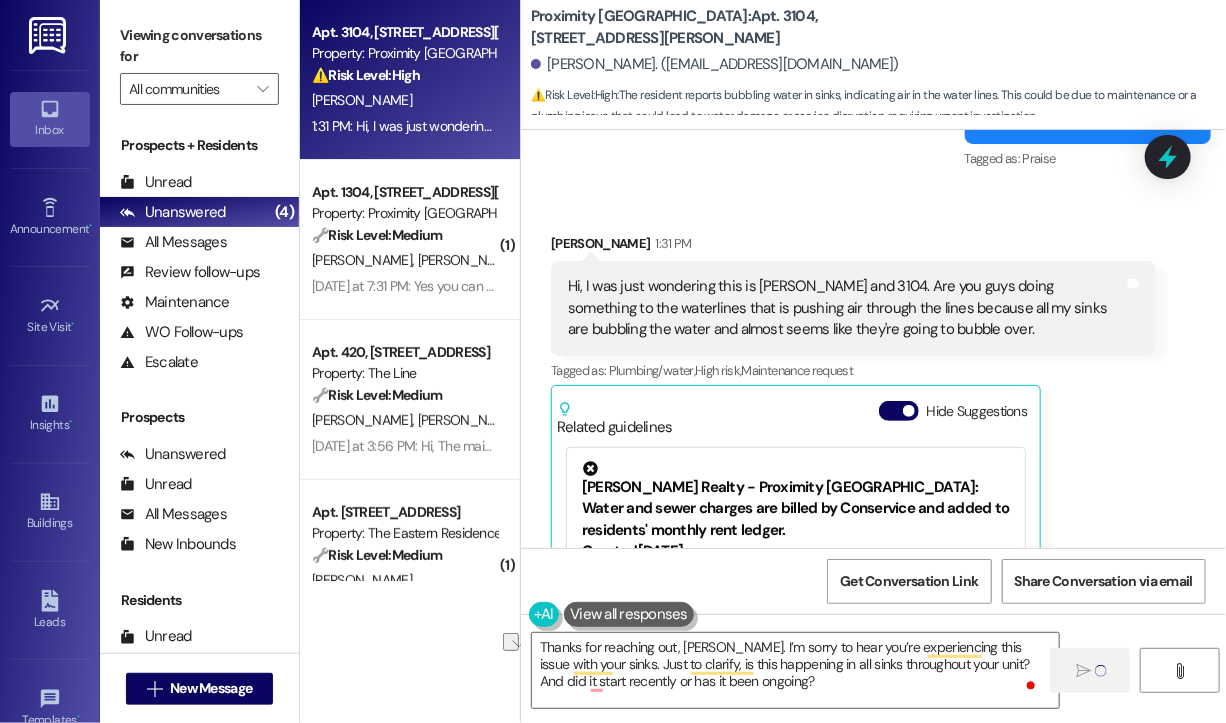 type 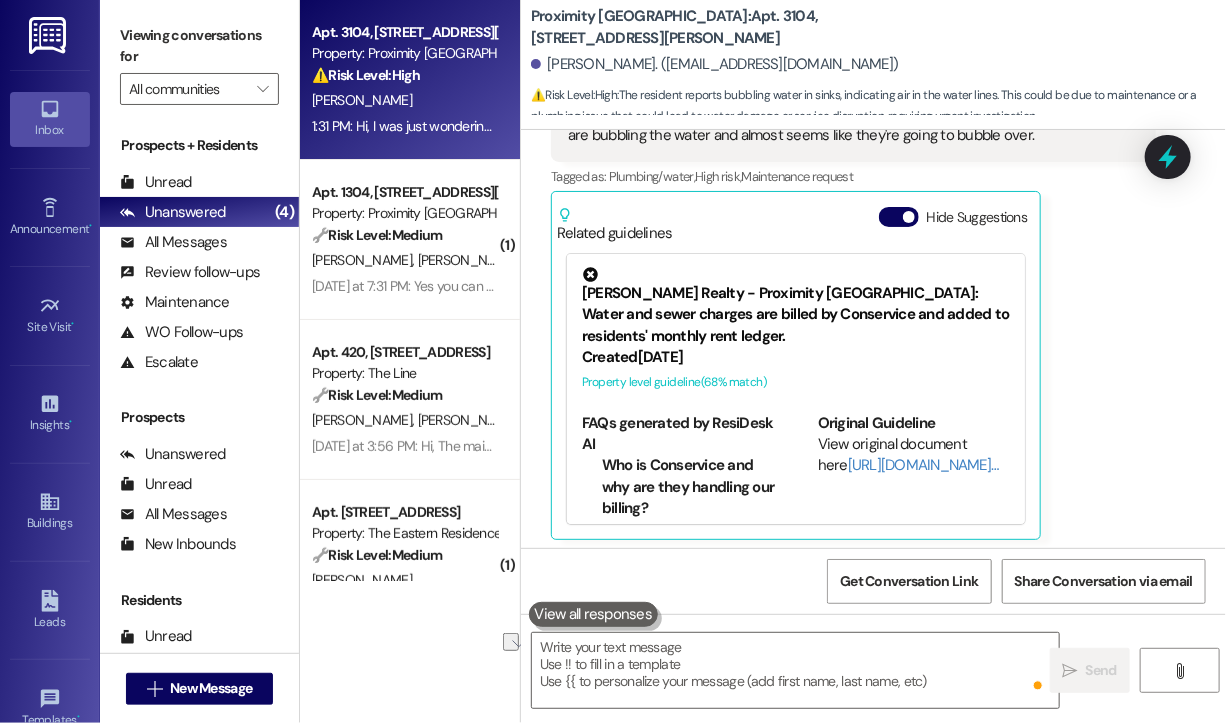scroll, scrollTop: 2628, scrollLeft: 0, axis: vertical 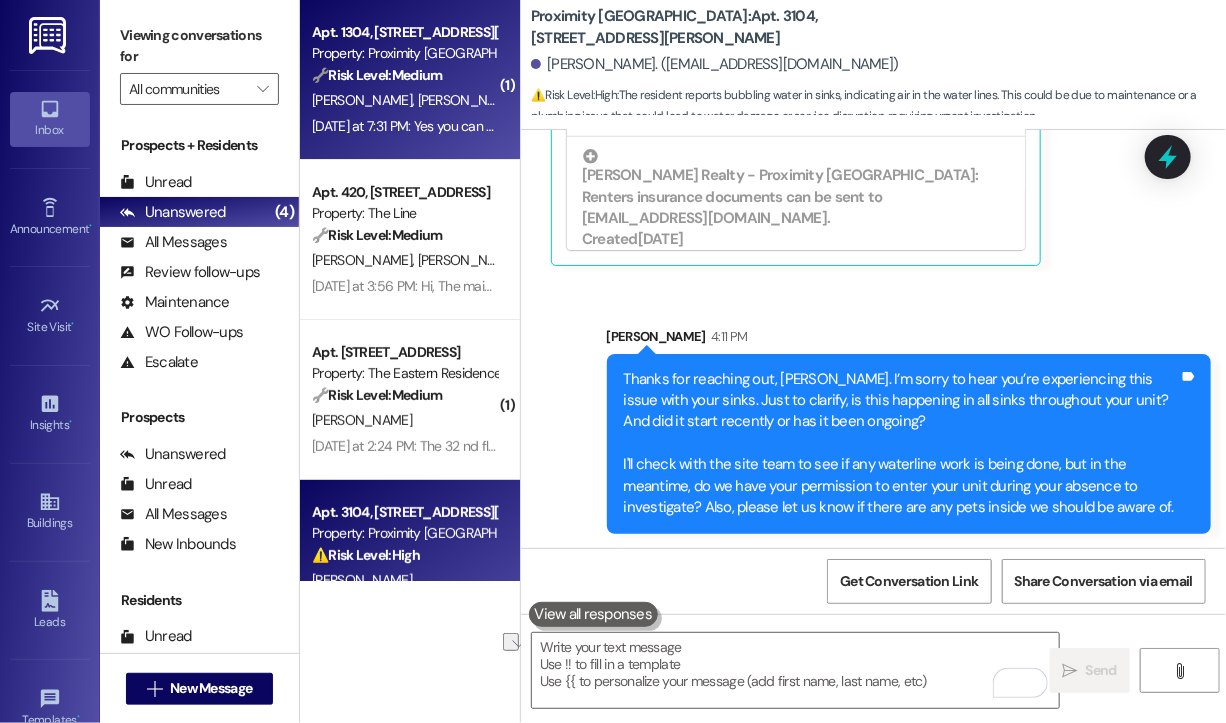 click on "Yesterday at 7:31 PM: Yes you can come and no pets  Yesterday at 7:31 PM: Yes you can come and no pets" at bounding box center [452, 126] 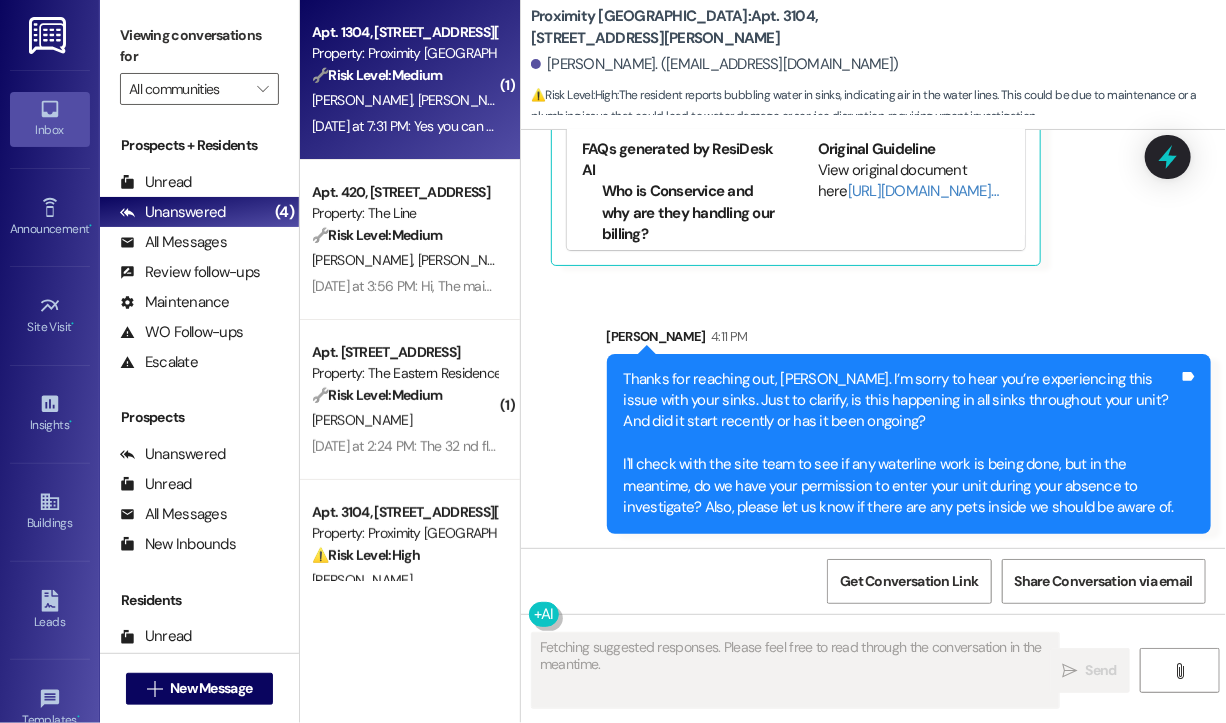 type on "Fetching suggested responses. Please feel free to read through the conversation in the meantime." 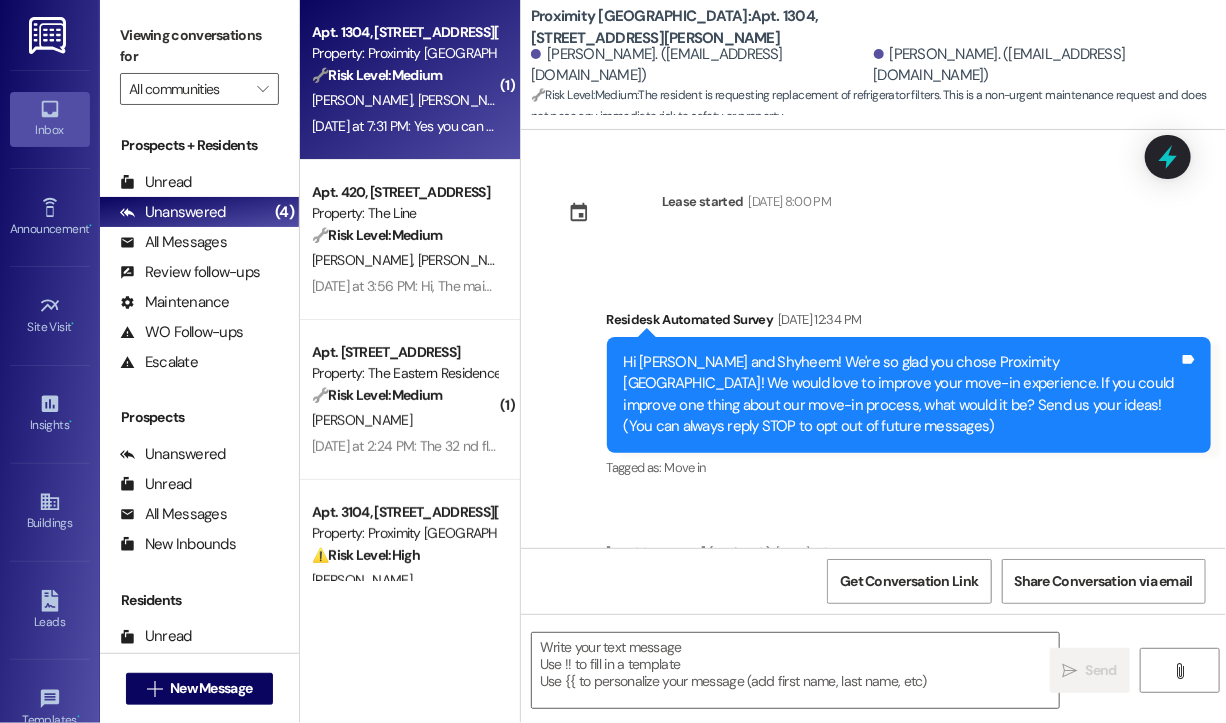 scroll, scrollTop: 5692, scrollLeft: 0, axis: vertical 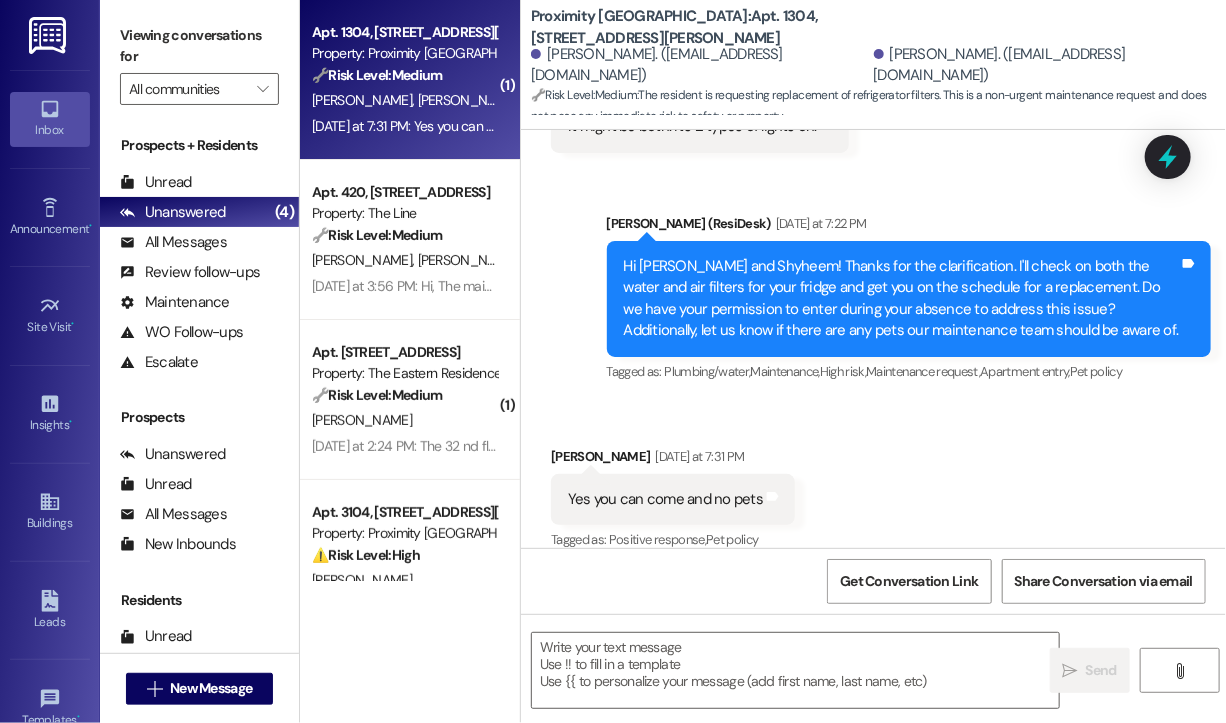 type on "Fetching suggested responses. Please feel free to read through the conversation in the meantime." 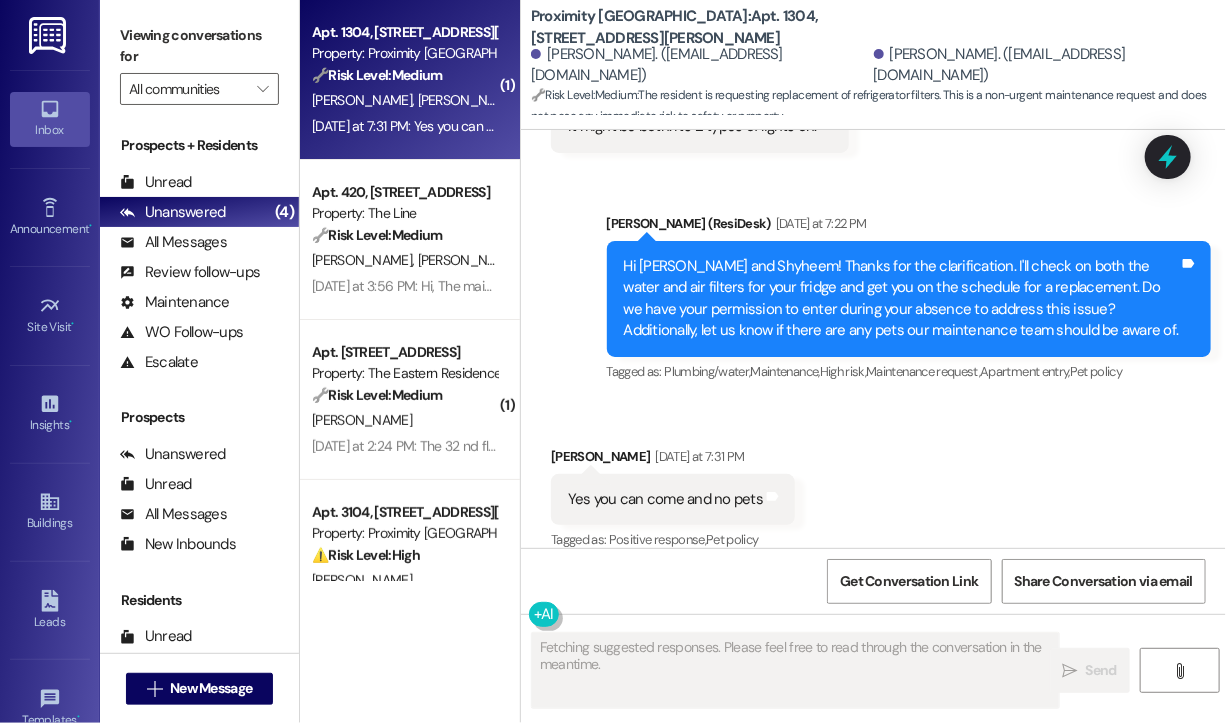 click on "Received via SMS Nyshyel Godette Yesterday at 7:31 PM Yes you can come and no pets  Tags and notes Tagged as:   Positive response ,  Click to highlight conversations about Positive response Pet policy Click to highlight conversations about Pet policy" at bounding box center (873, 485) 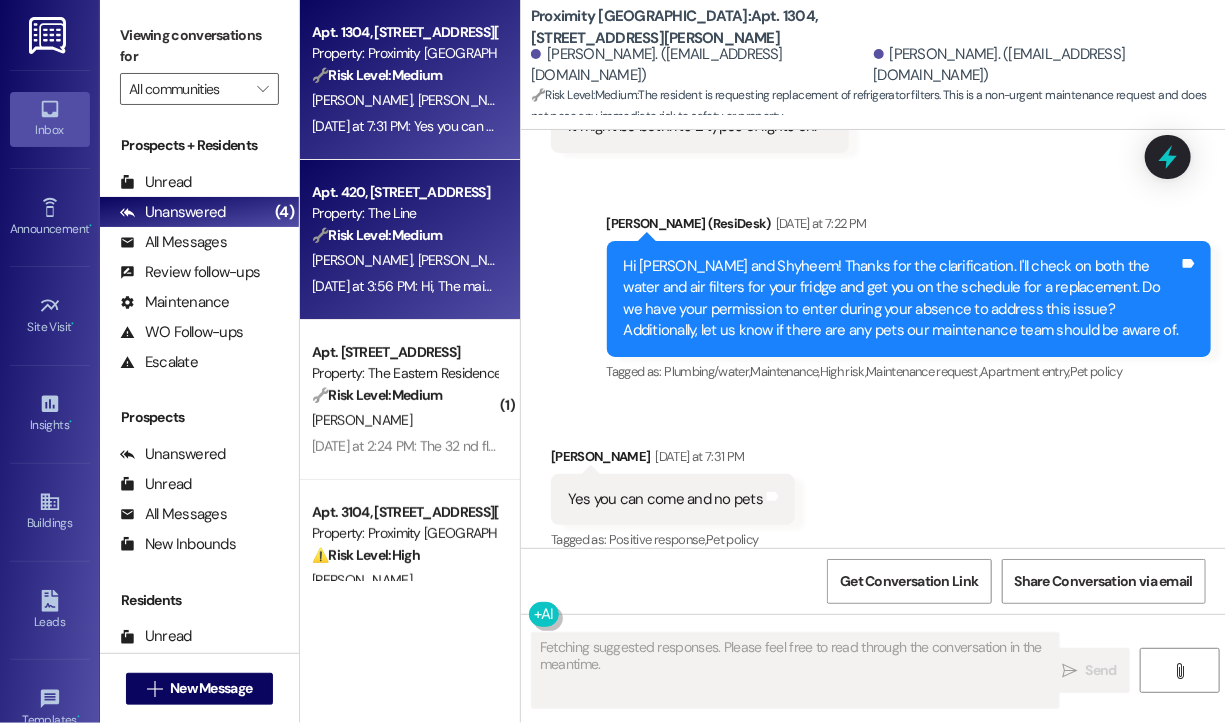 click on "S. Bansode" at bounding box center (365, 260) 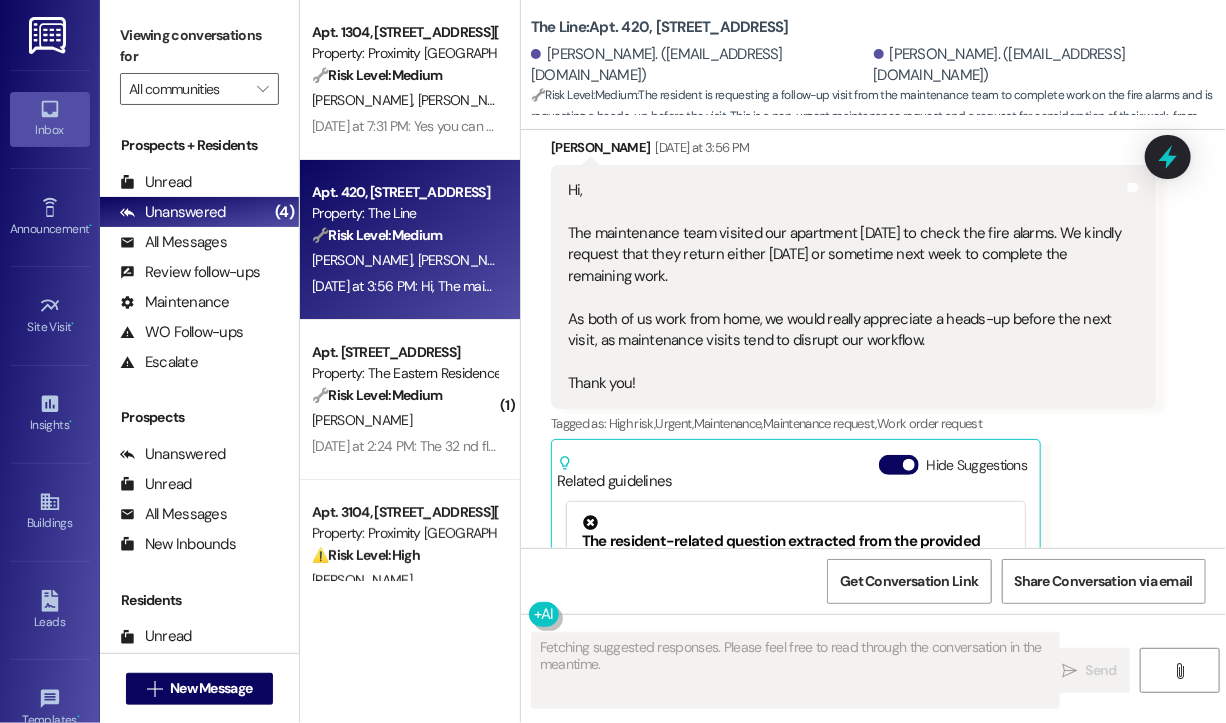 scroll, scrollTop: 19036, scrollLeft: 0, axis: vertical 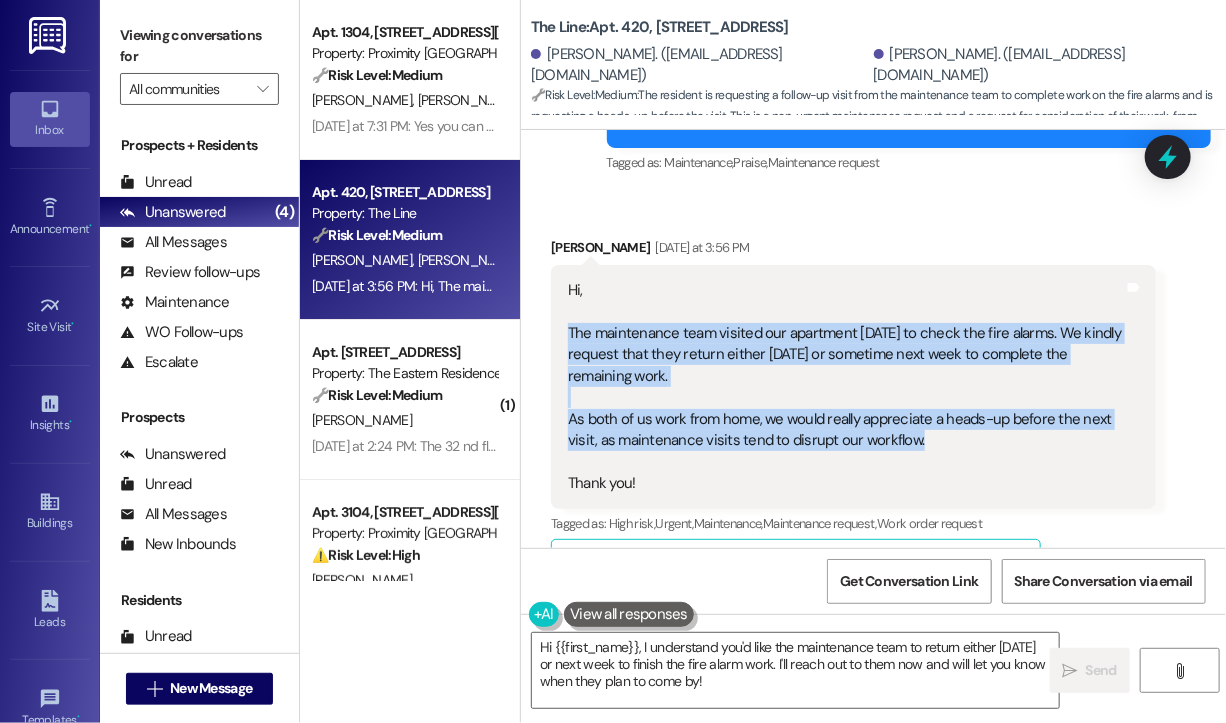 drag, startPoint x: 957, startPoint y: 382, endPoint x: 563, endPoint y: 283, distance: 406.24747 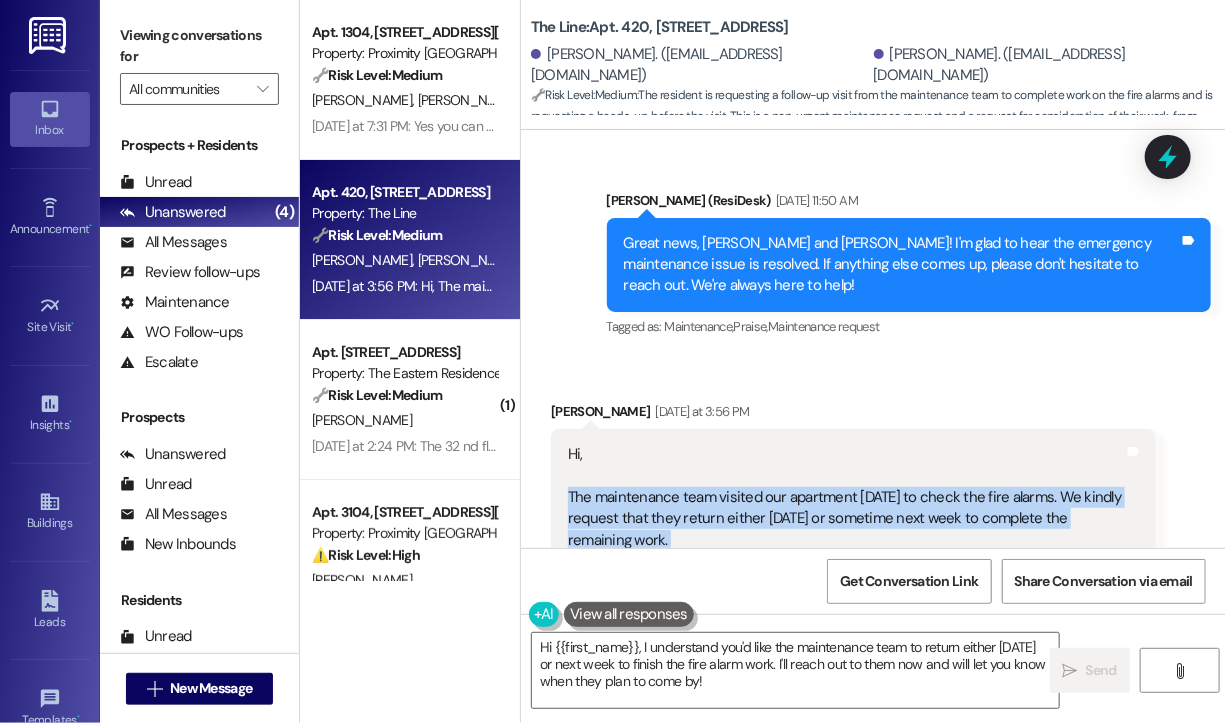 scroll, scrollTop: 18636, scrollLeft: 0, axis: vertical 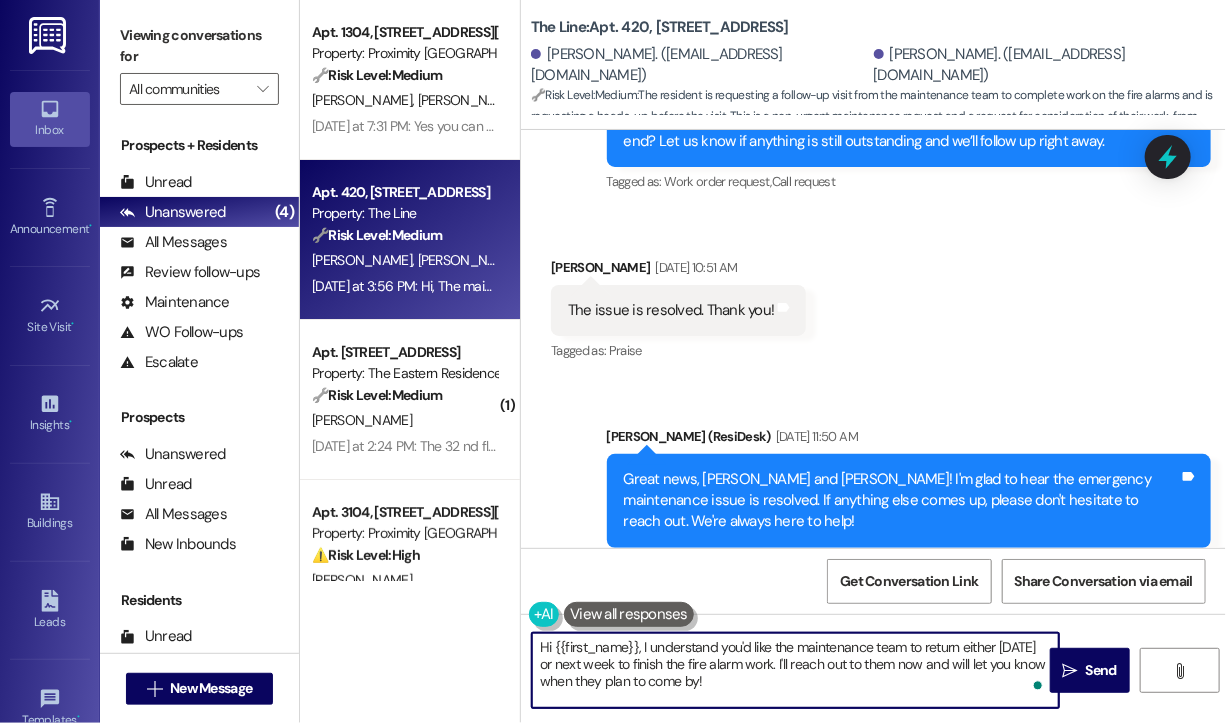 drag, startPoint x: 820, startPoint y: 685, endPoint x: 635, endPoint y: 650, distance: 188.28171 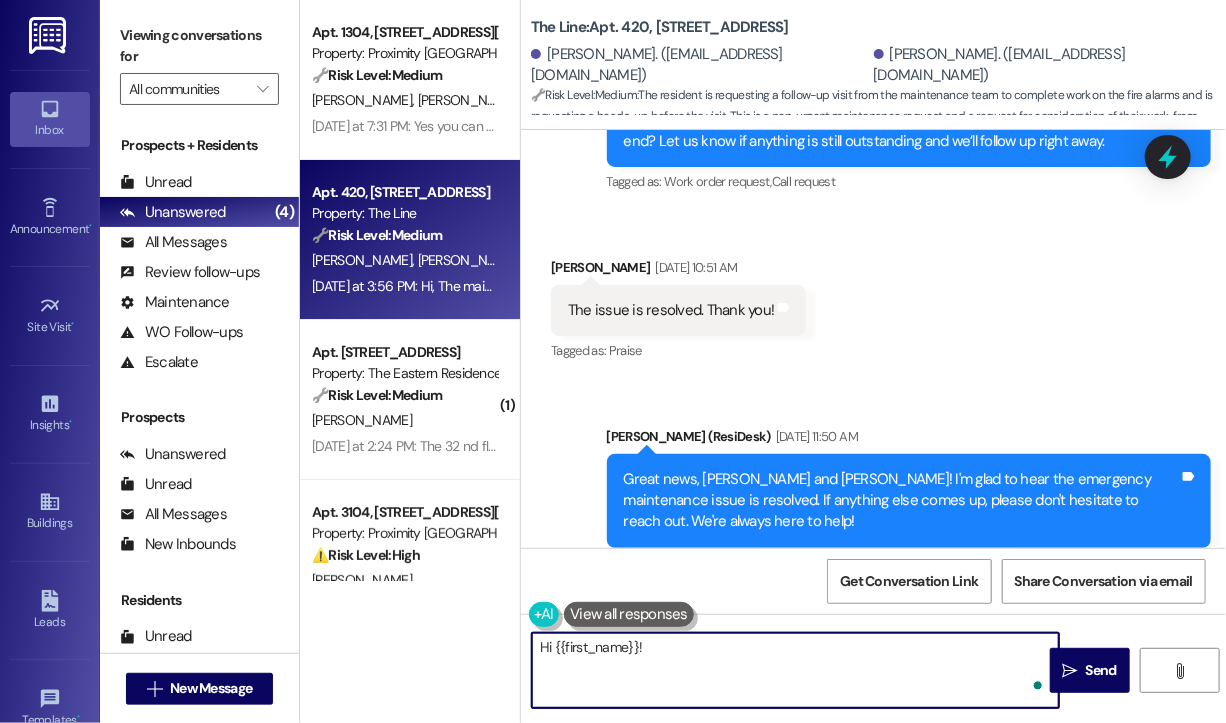 paste on "Thank you for the update — I understand how disruptive unplanned visits can be, especially when working from home. Could you let me know what specific issue still needs to be addressed so I can pass that along to the maintenance team? We'll also make sure they give you advance notice before the next visit." 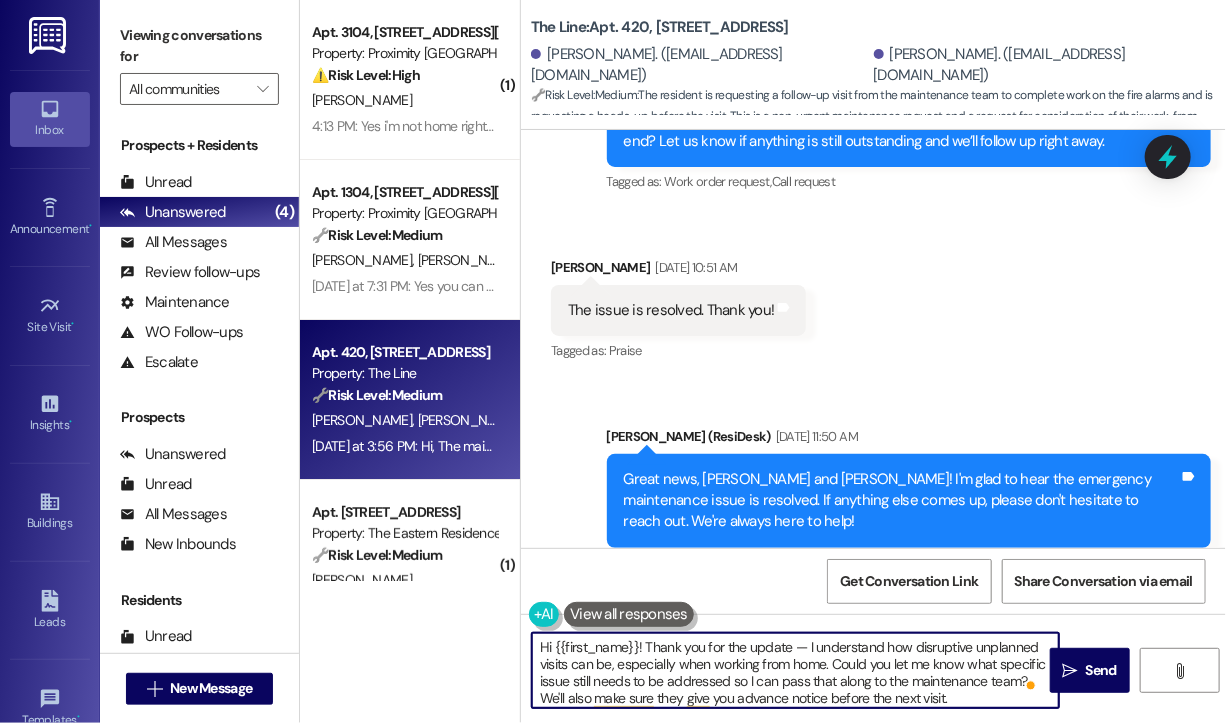 scroll, scrollTop: 4, scrollLeft: 0, axis: vertical 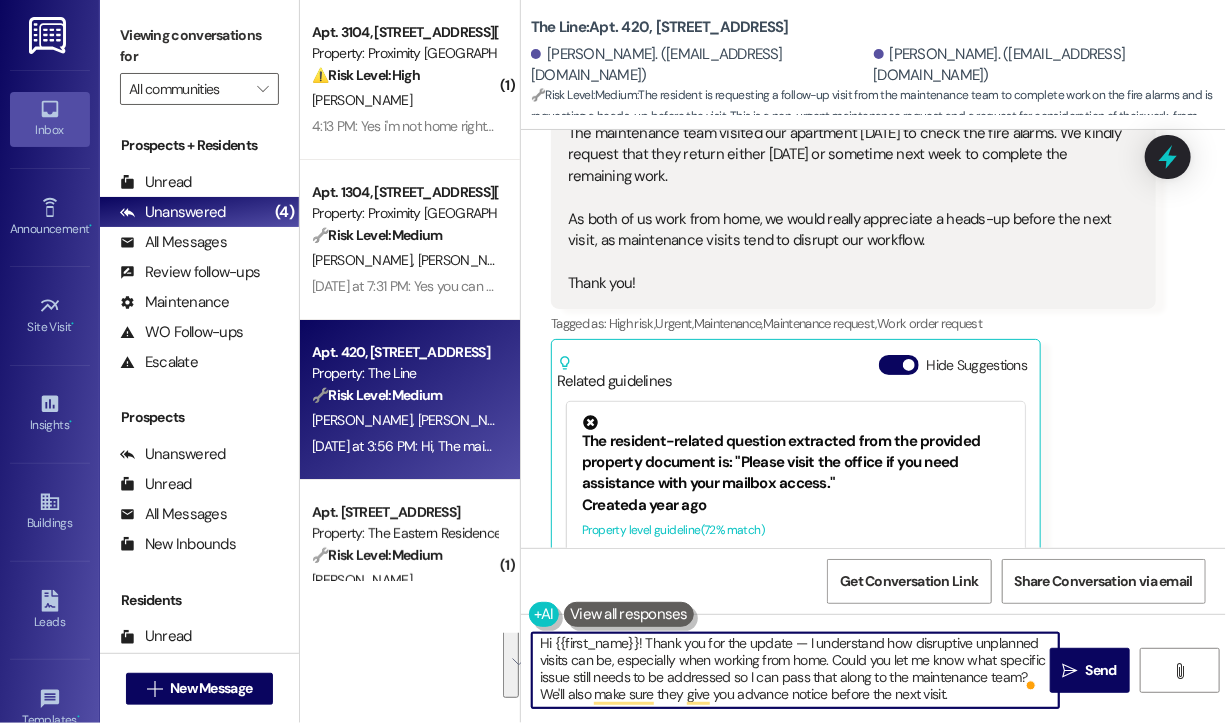 drag, startPoint x: 975, startPoint y: 695, endPoint x: 644, endPoint y: 649, distance: 334.1811 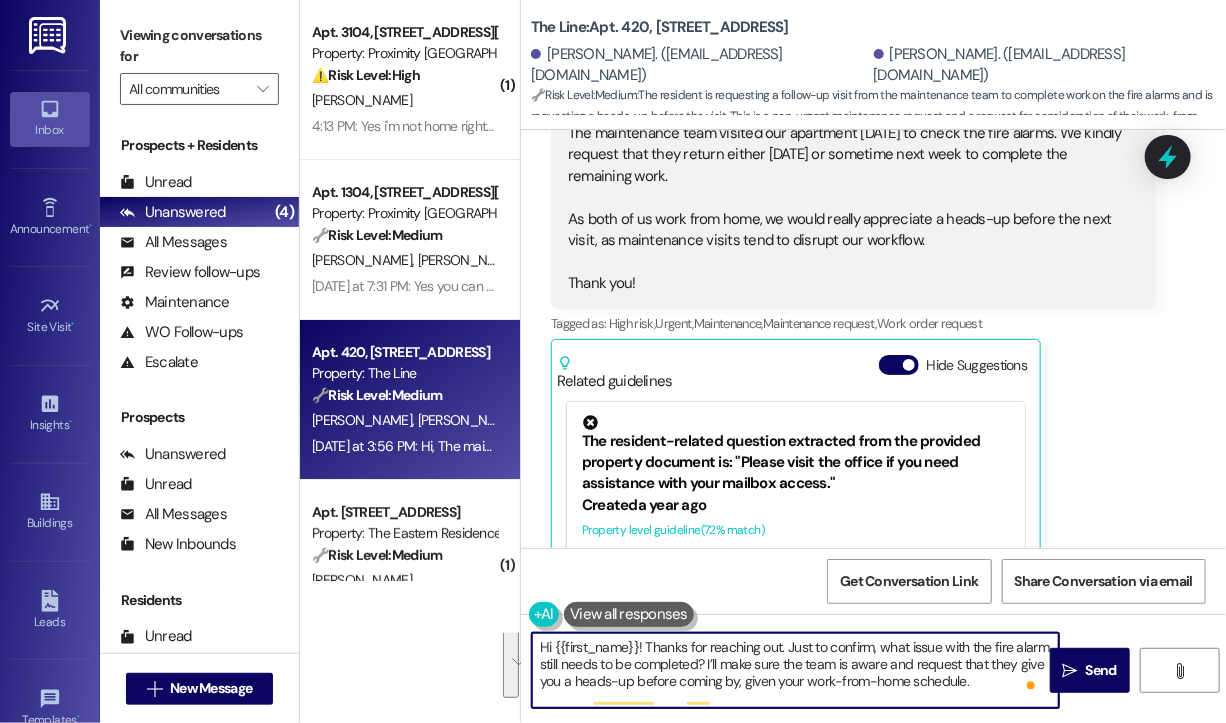 scroll, scrollTop: 0, scrollLeft: 0, axis: both 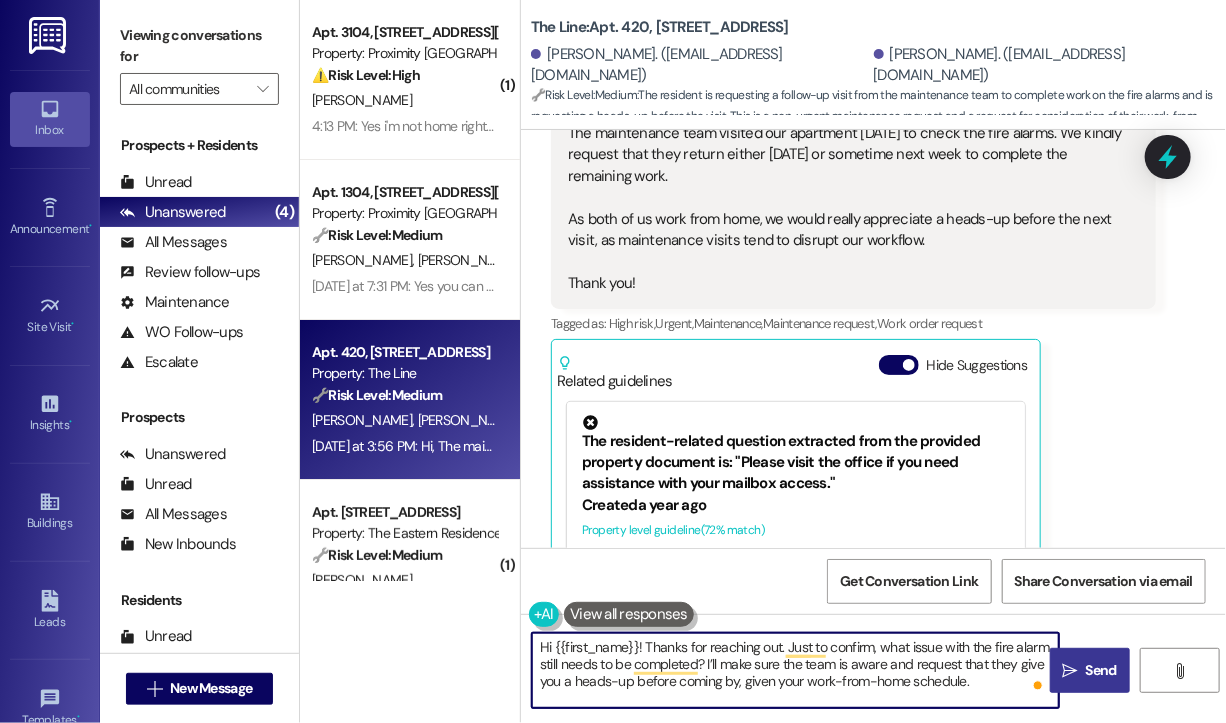 type on "Hi {{first_name}}! Thanks for reaching out. Just to confirm, what issue with the fire alarm still needs to be completed? I’ll make sure the team is aware and request that they give you a heads-up before coming by, given your work-from-home schedule." 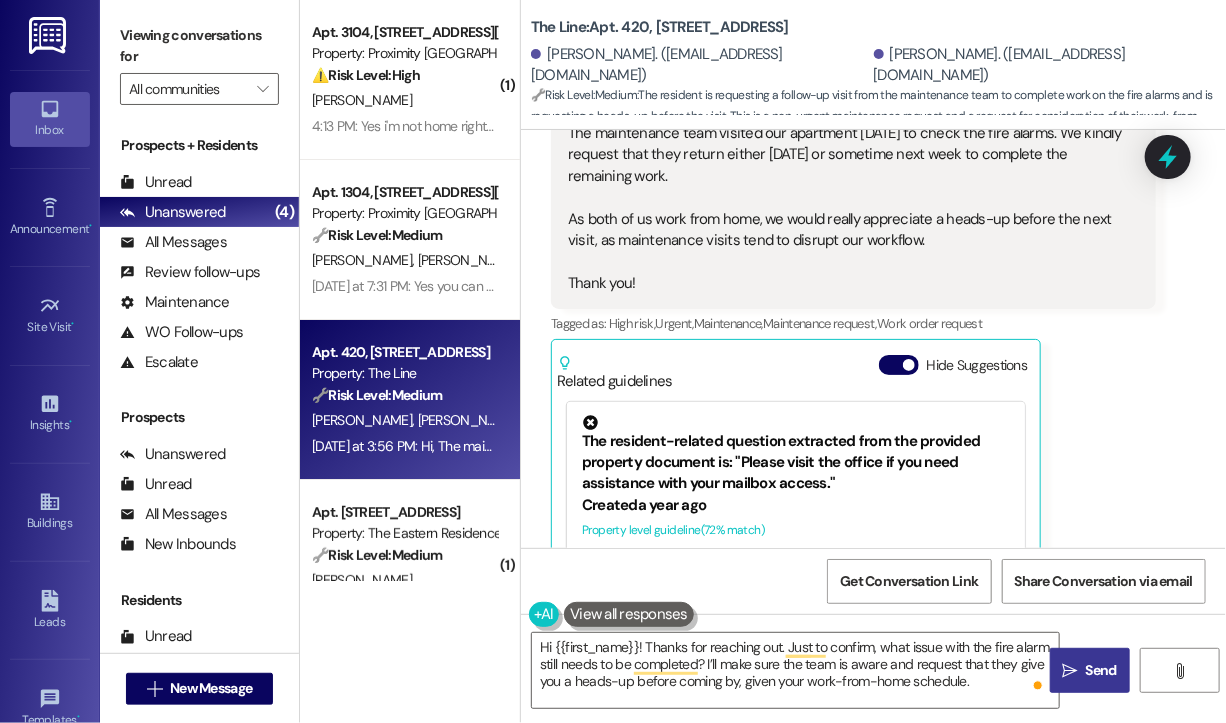 click on "Send" at bounding box center (1101, 670) 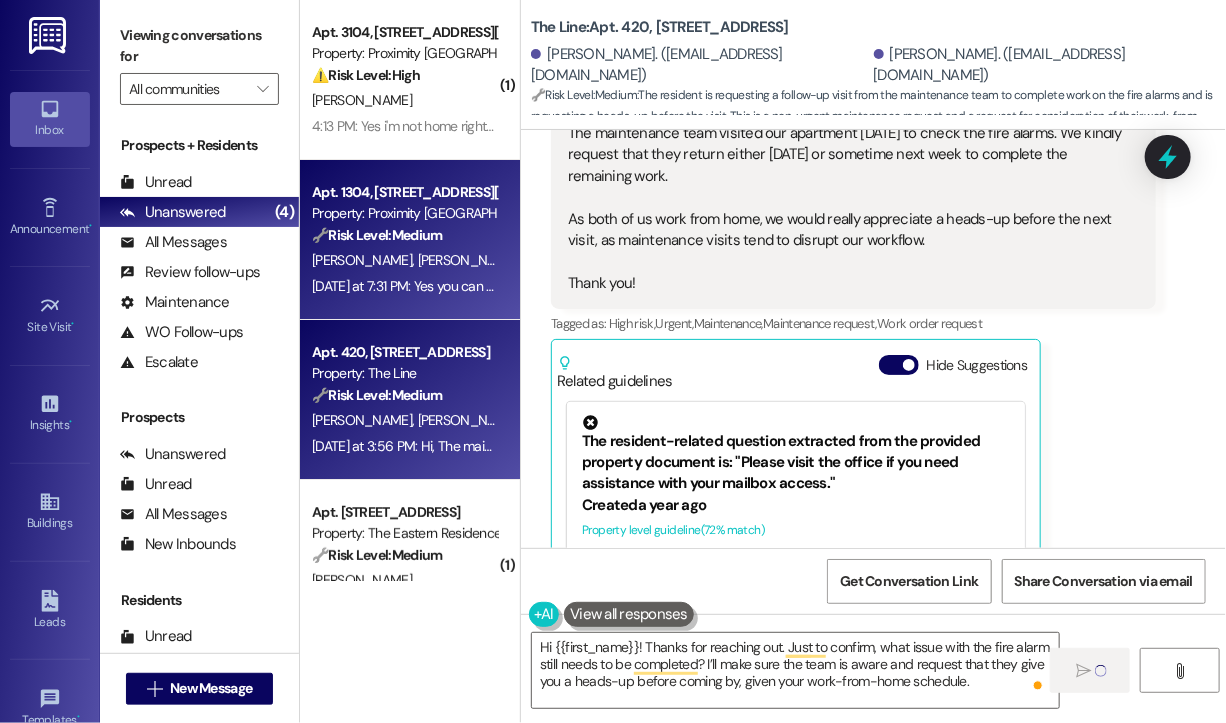 scroll, scrollTop: 100, scrollLeft: 0, axis: vertical 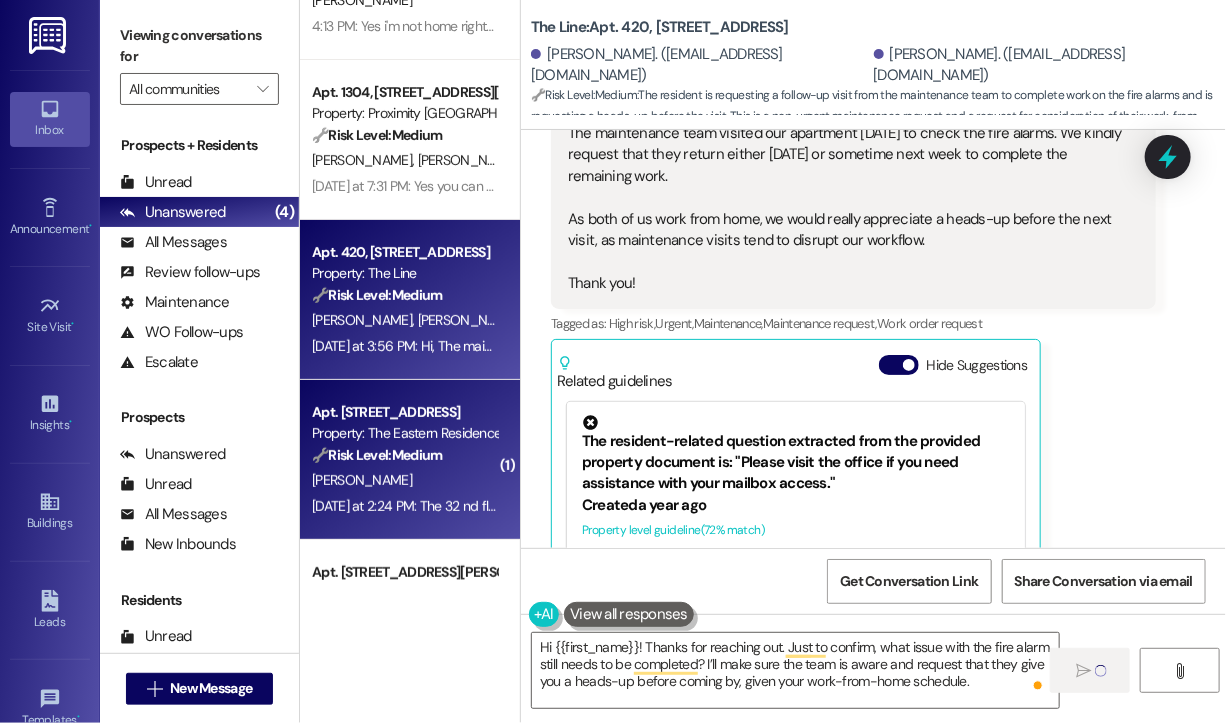 click on "Property: The Eastern Residences at [GEOGRAPHIC_DATA]" at bounding box center [404, 433] 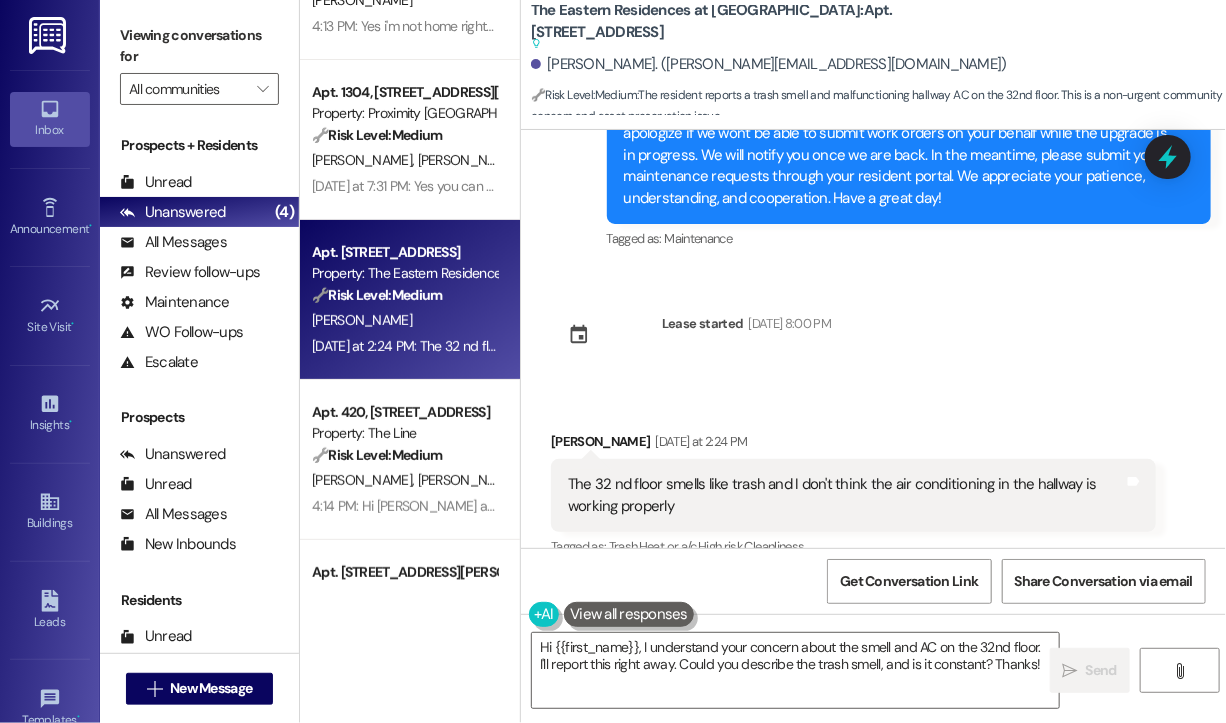 scroll, scrollTop: 400, scrollLeft: 0, axis: vertical 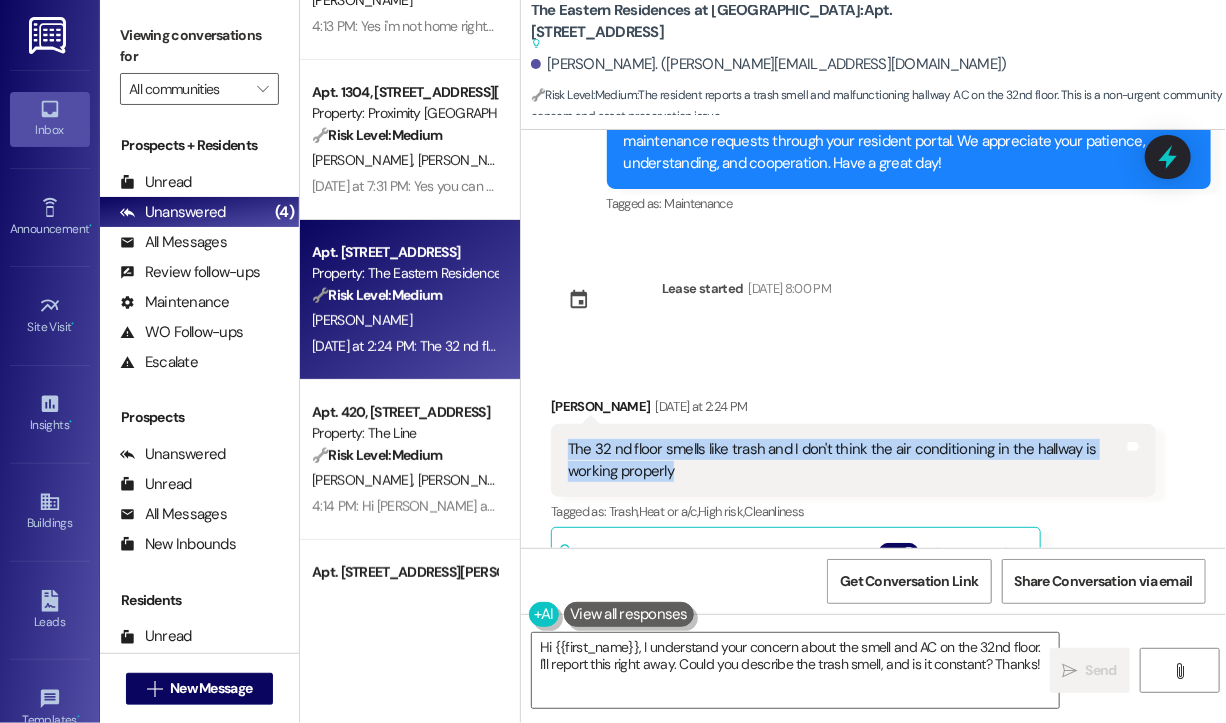 drag, startPoint x: 716, startPoint y: 452, endPoint x: 562, endPoint y: 426, distance: 156.17938 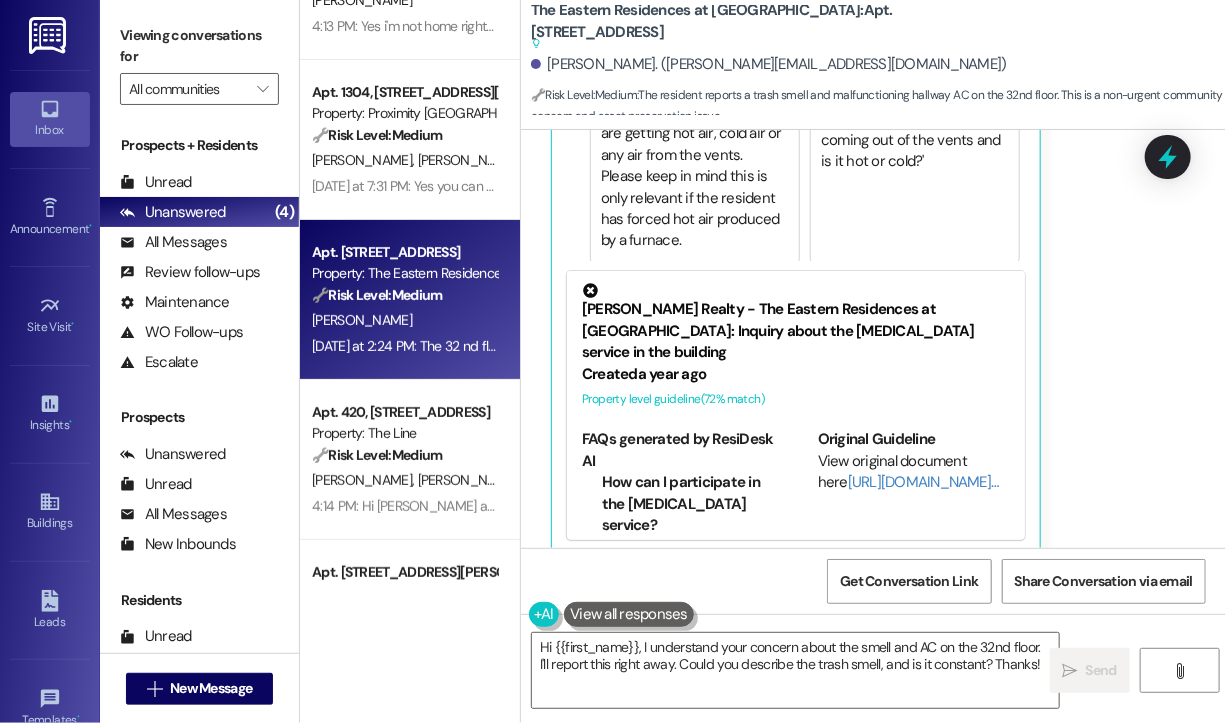 scroll, scrollTop: 1010, scrollLeft: 0, axis: vertical 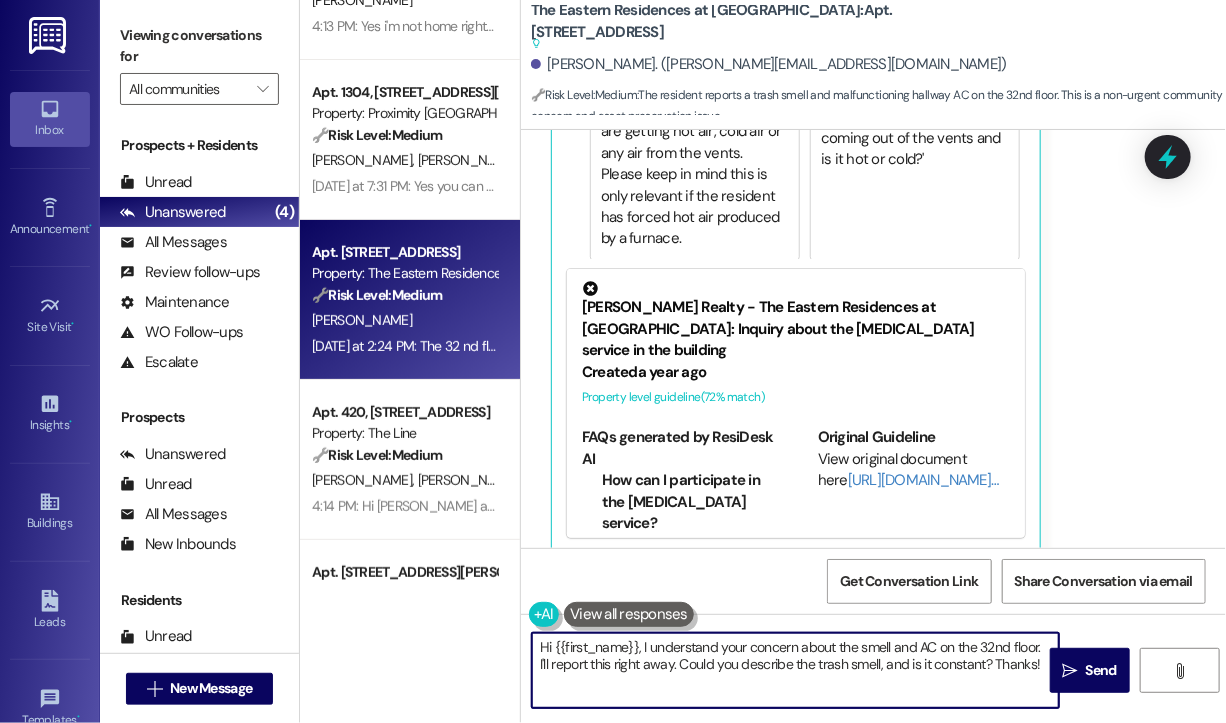 click on "Hi {{first_name}}, I understand your concern about the smell and AC on the 32nd floor. I'll report this right away. Could you describe the trash smell, and is it constant? Thanks!" at bounding box center (795, 670) 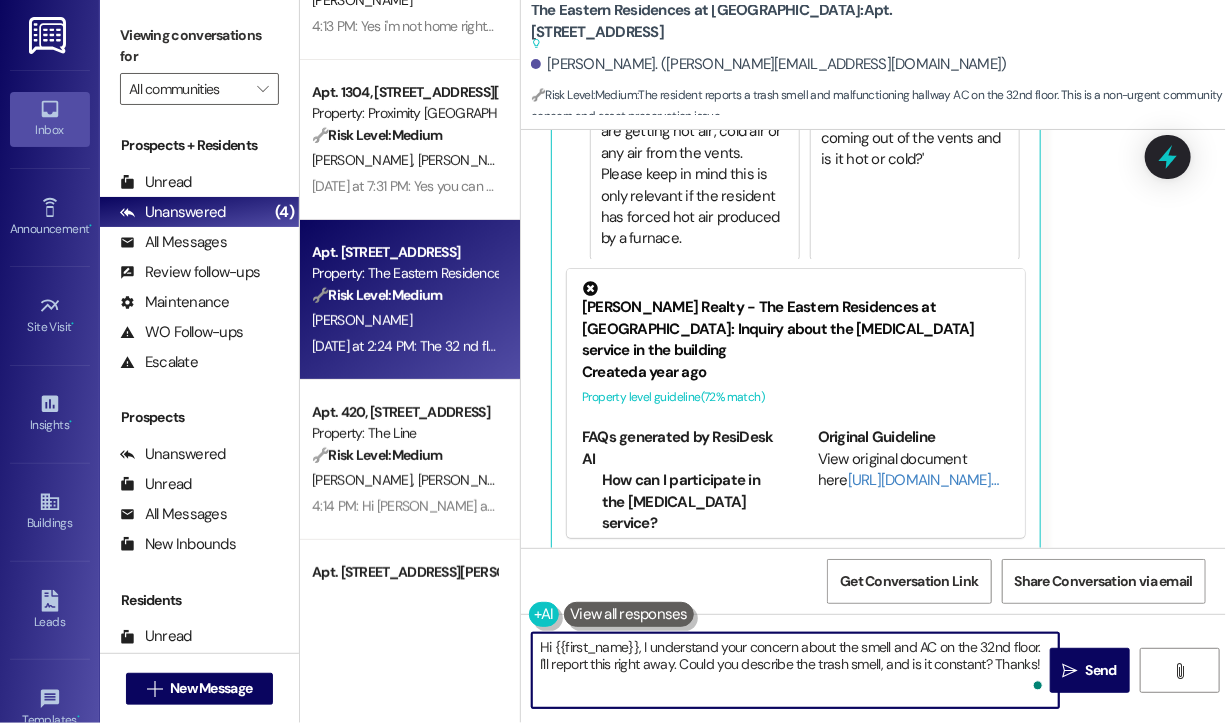 click on "Hi {{first_name}}, I understand your concern about the smell and AC on the 32nd floor. I'll report this right away. Could you describe the trash smell, and is it constant? Thanks!" at bounding box center [795, 670] 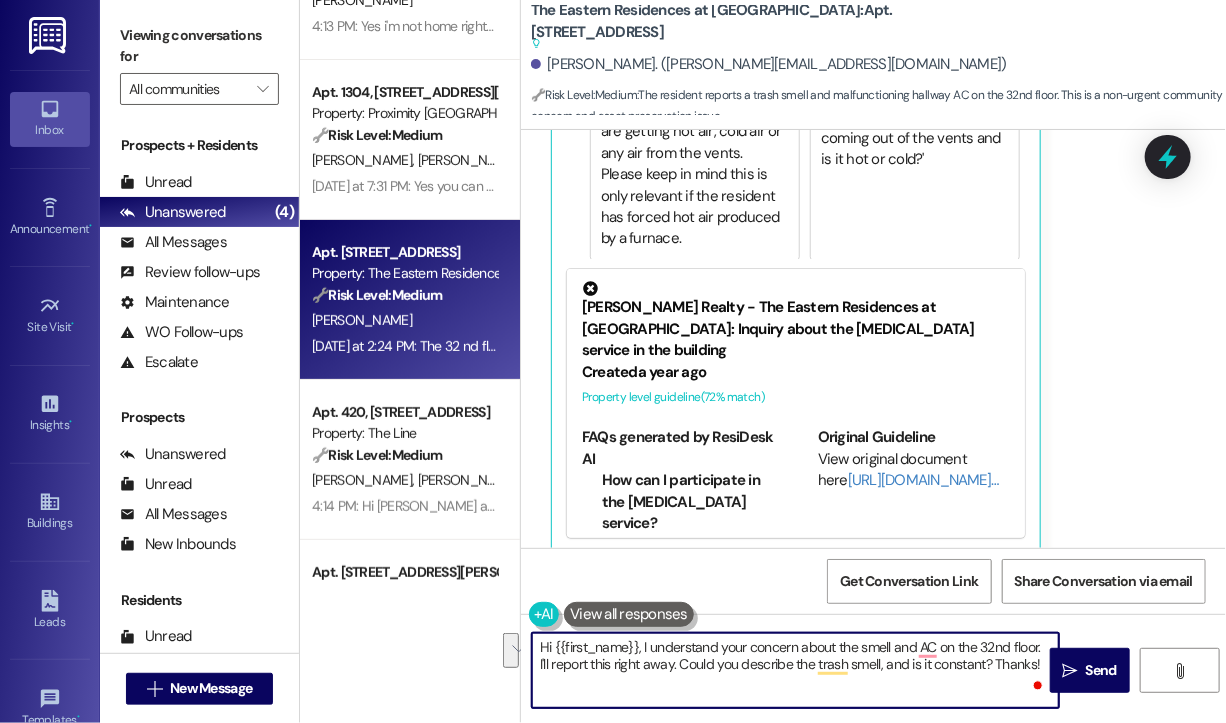 drag, startPoint x: 640, startPoint y: 647, endPoint x: 1042, endPoint y: 692, distance: 404.5108 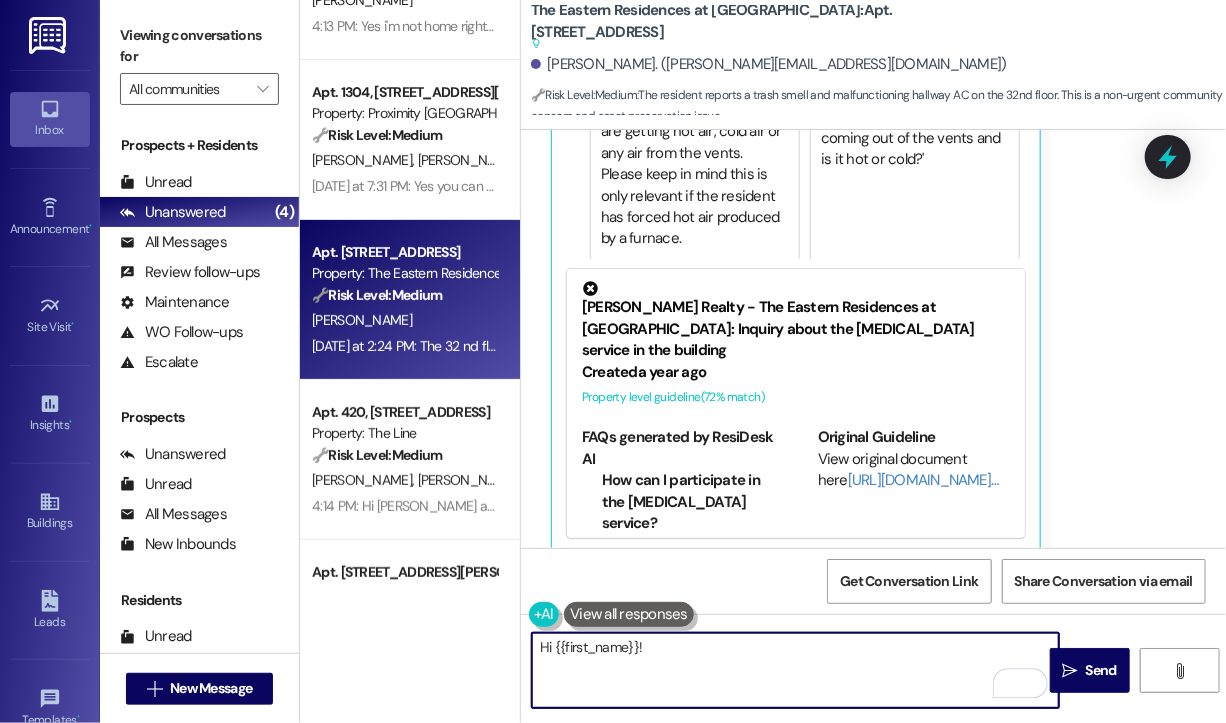 paste on "Thanks for letting us know. Can you confirm how long the trash smell has been present on the 32nd floor? Also, have you noticed if the air conditioning has been completely off or just not cooling effectively? I’ll forward this to the team right away." 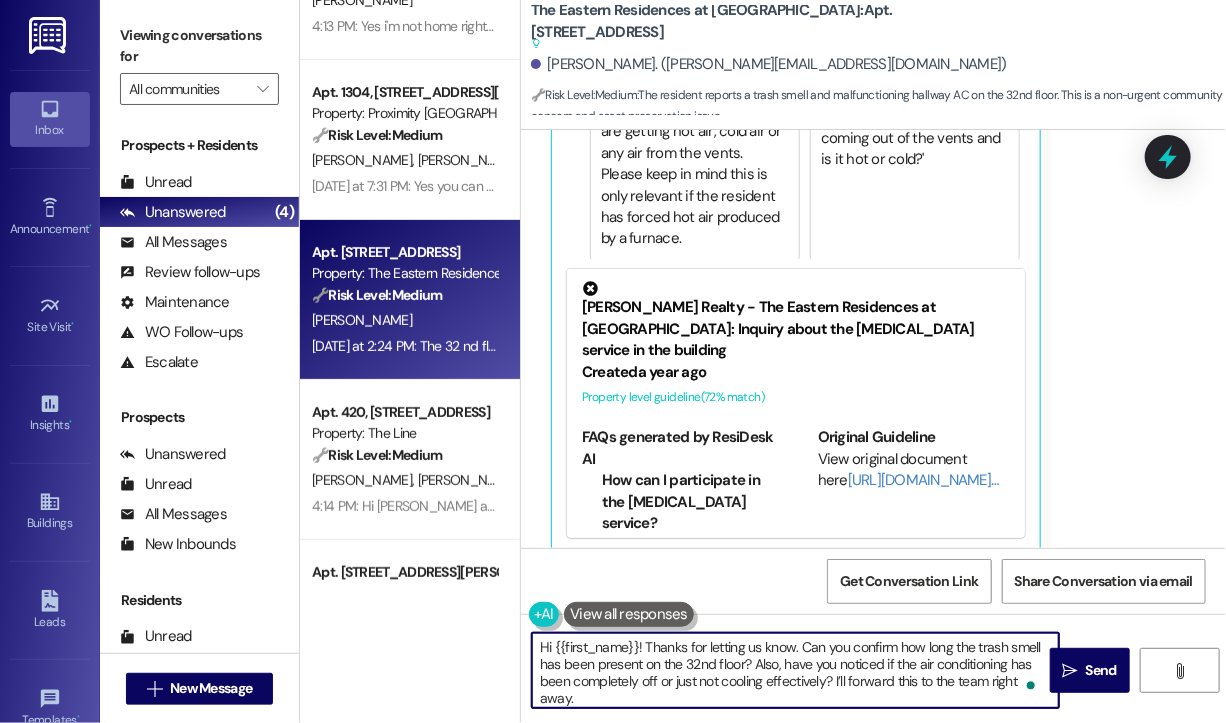 click on "Hi {{first_name}}! Thanks for letting us know. Can you confirm how long the trash smell has been present on the 32nd floor? Also, have you noticed if the air conditioning has been completely off or just not cooling effectively? I’ll forward this to the team right away." at bounding box center [795, 670] 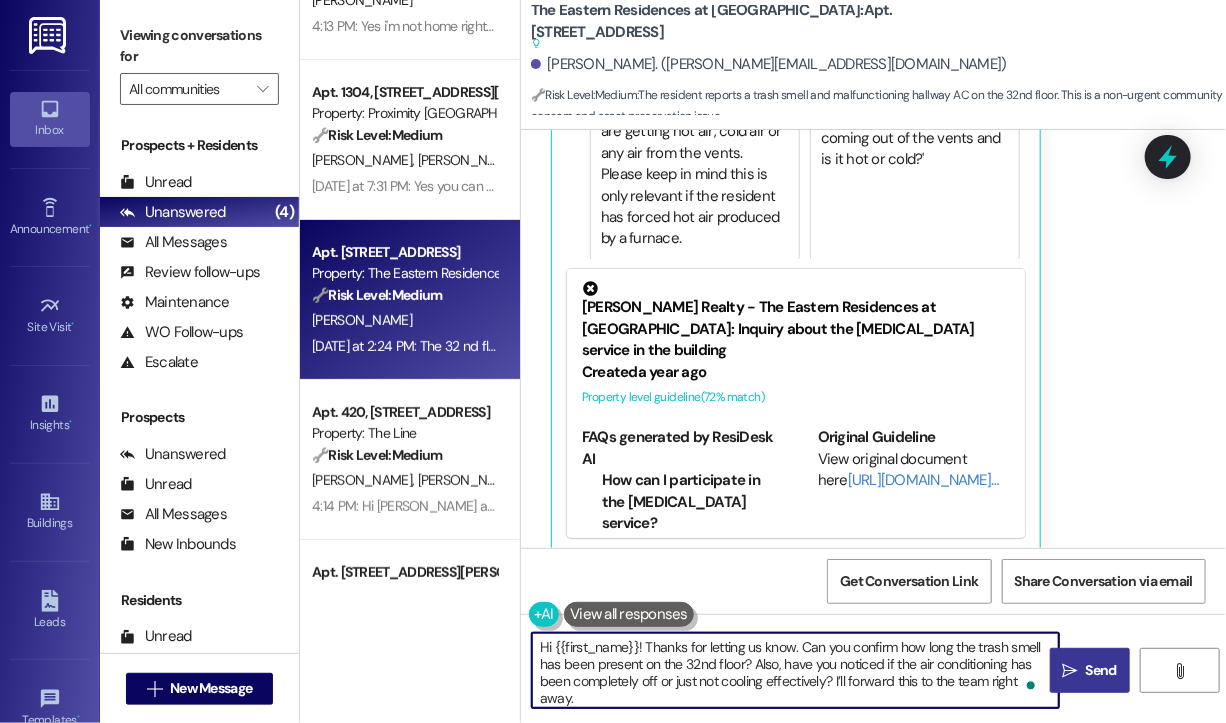 type on "Hi {{first_name}}! Thanks for letting us know. Can you confirm how long the trash smell has been present on the 32nd floor? Also, have you noticed if the air conditioning has been completely off or just not cooling effectively? I’ll forward this to the team right away." 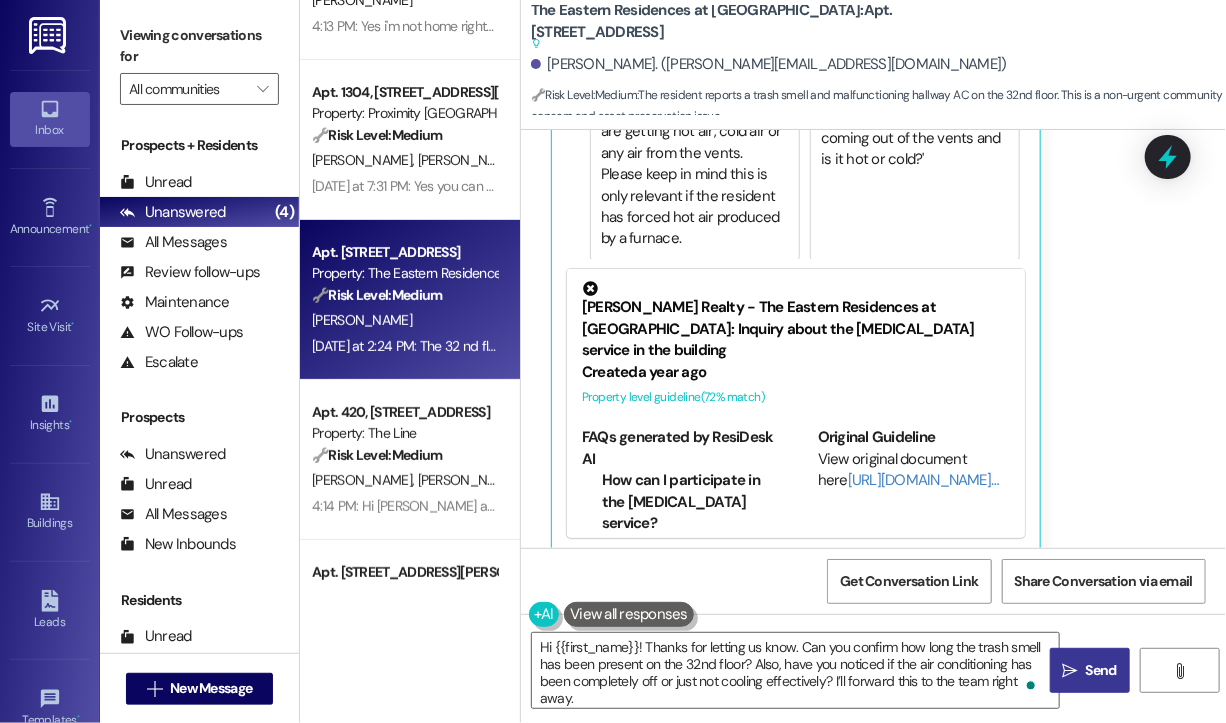 click on " Send" at bounding box center [1090, 670] 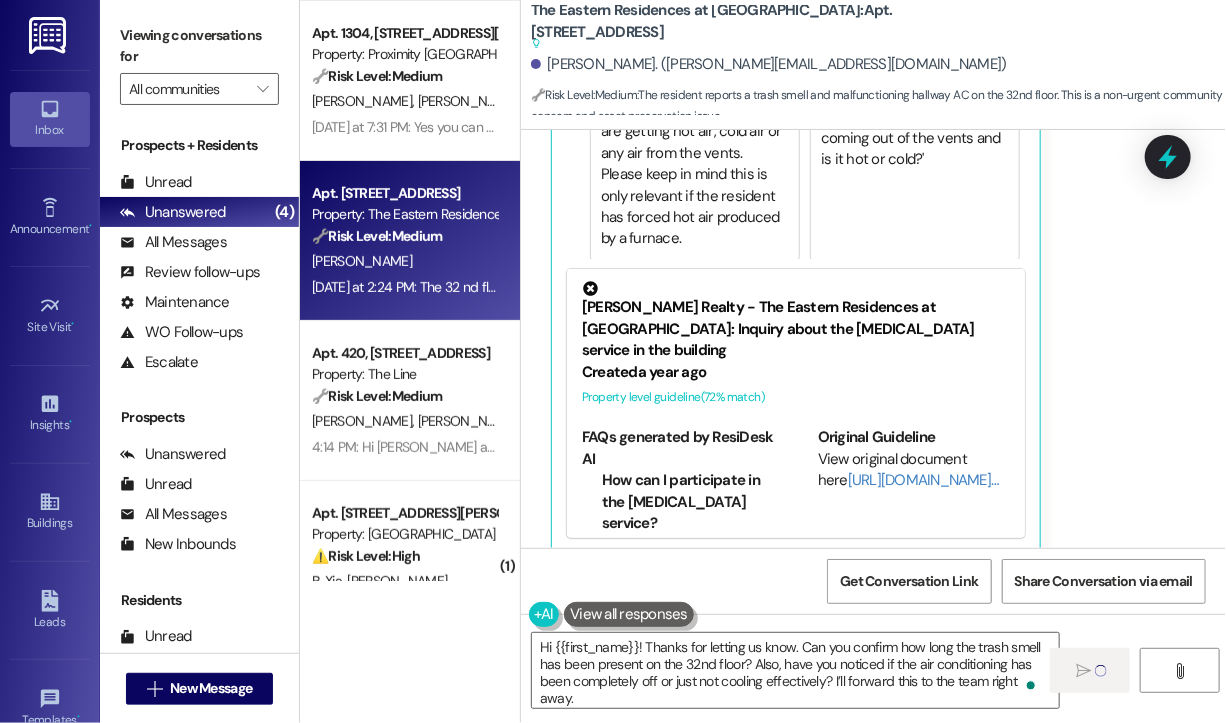 scroll, scrollTop: 219, scrollLeft: 0, axis: vertical 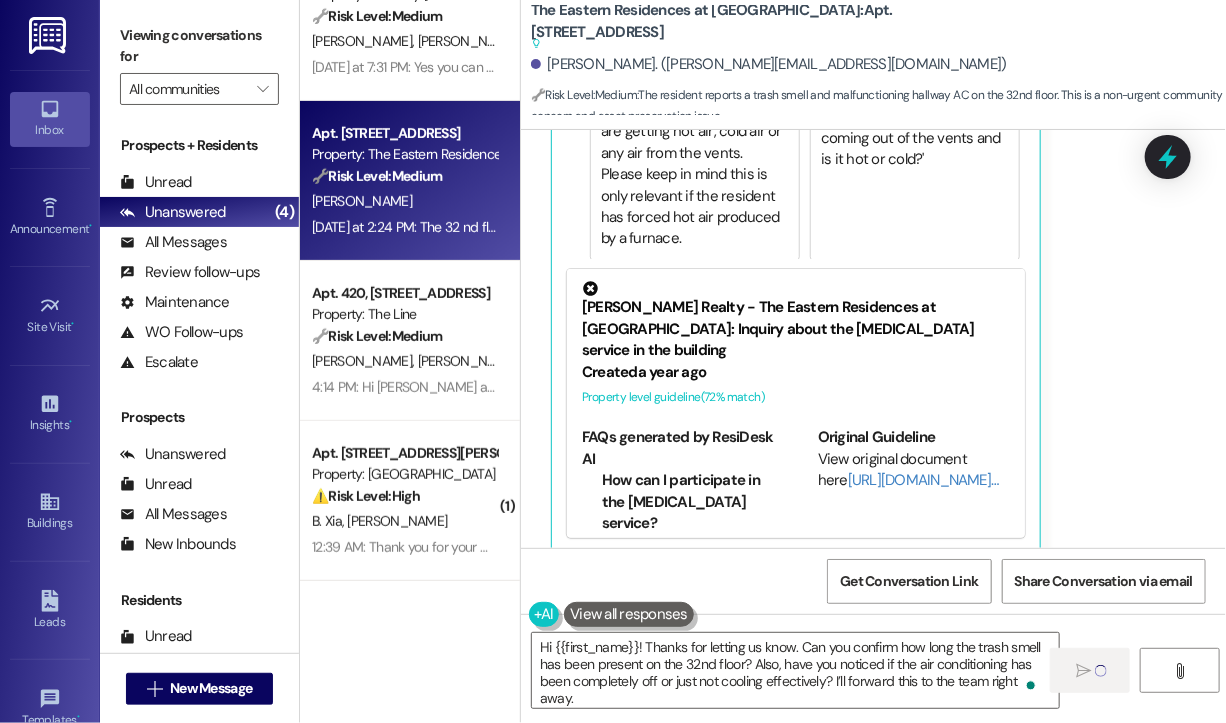 type 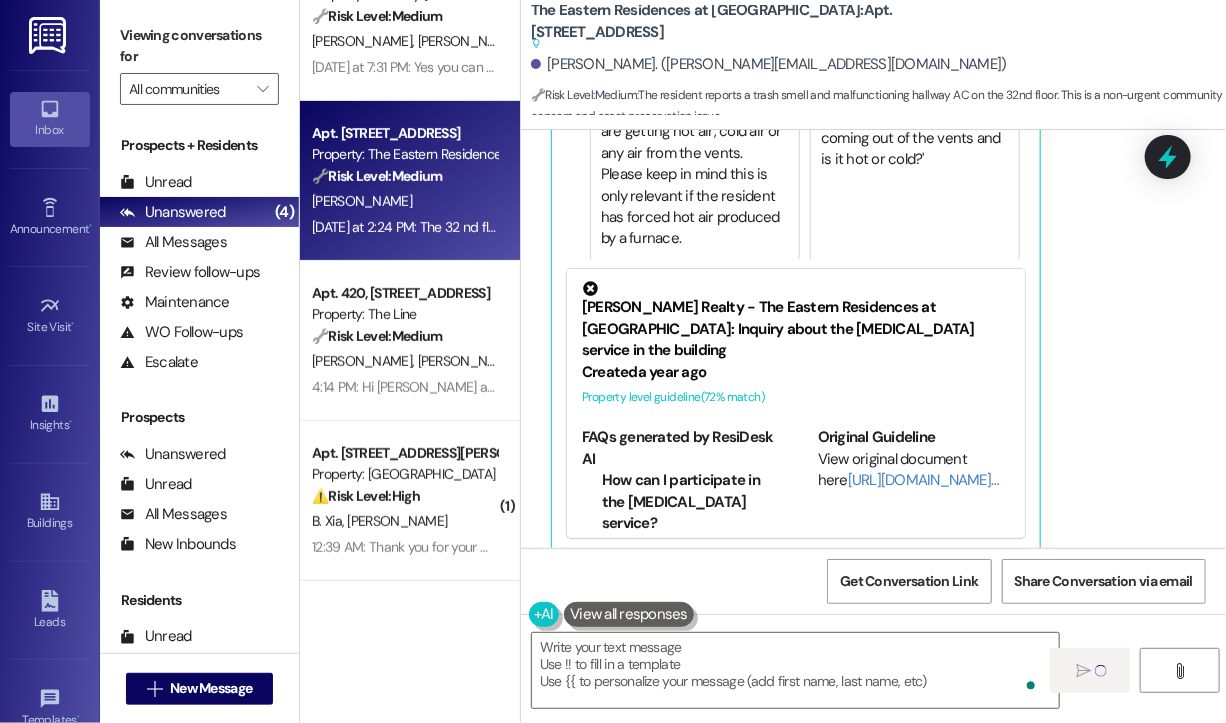 scroll, scrollTop: 720, scrollLeft: 0, axis: vertical 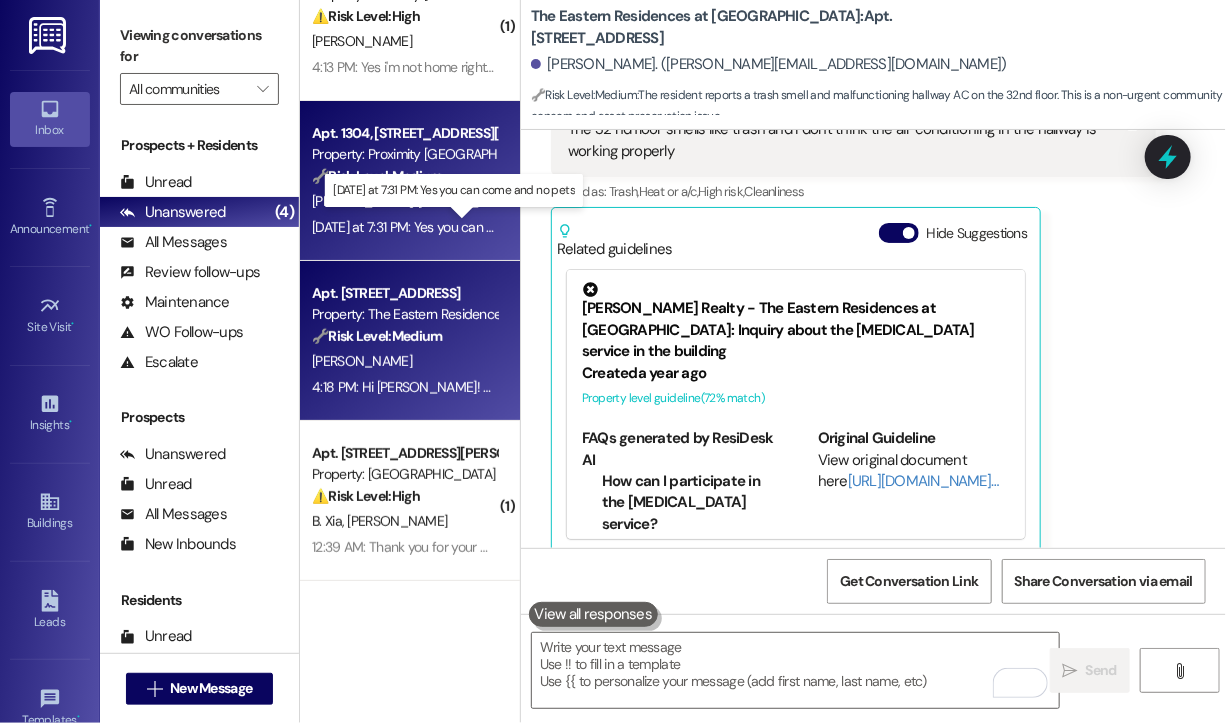 click on "Yesterday at 7:31 PM: Yes you can come and no pets  Yesterday at 7:31 PM: Yes you can come and no pets" at bounding box center (452, 227) 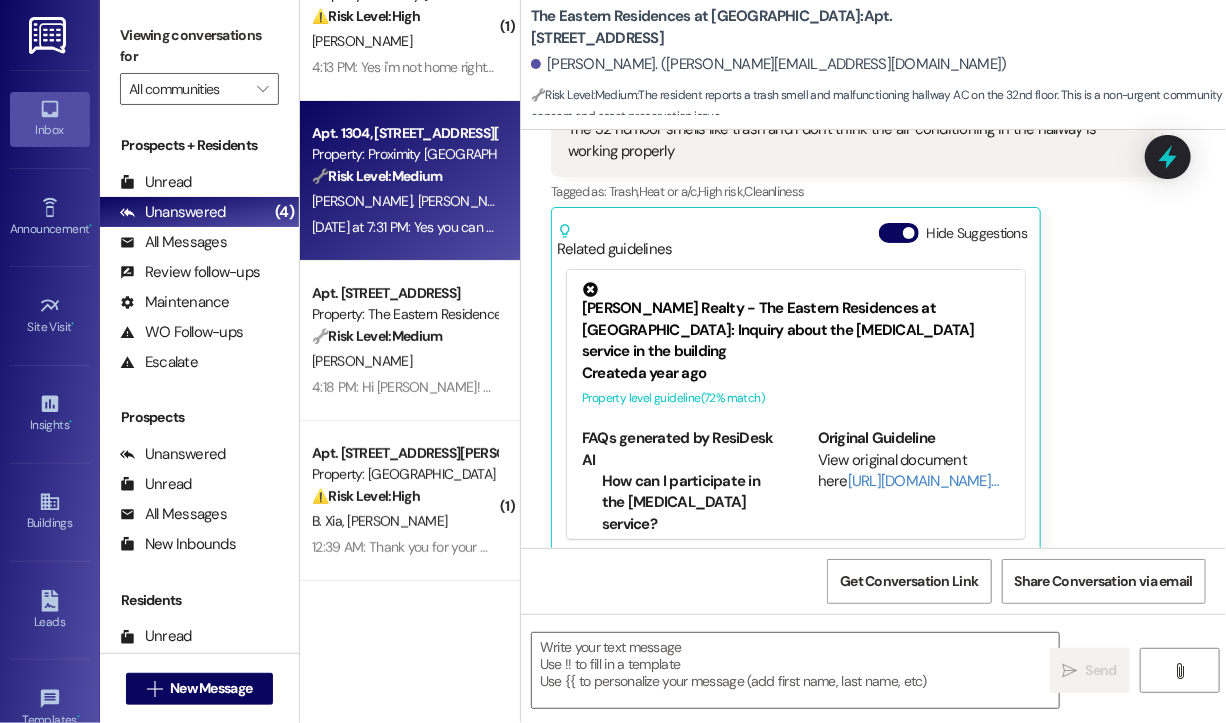 type on "Fetching suggested responses. Please feel free to read through the conversation in the meantime." 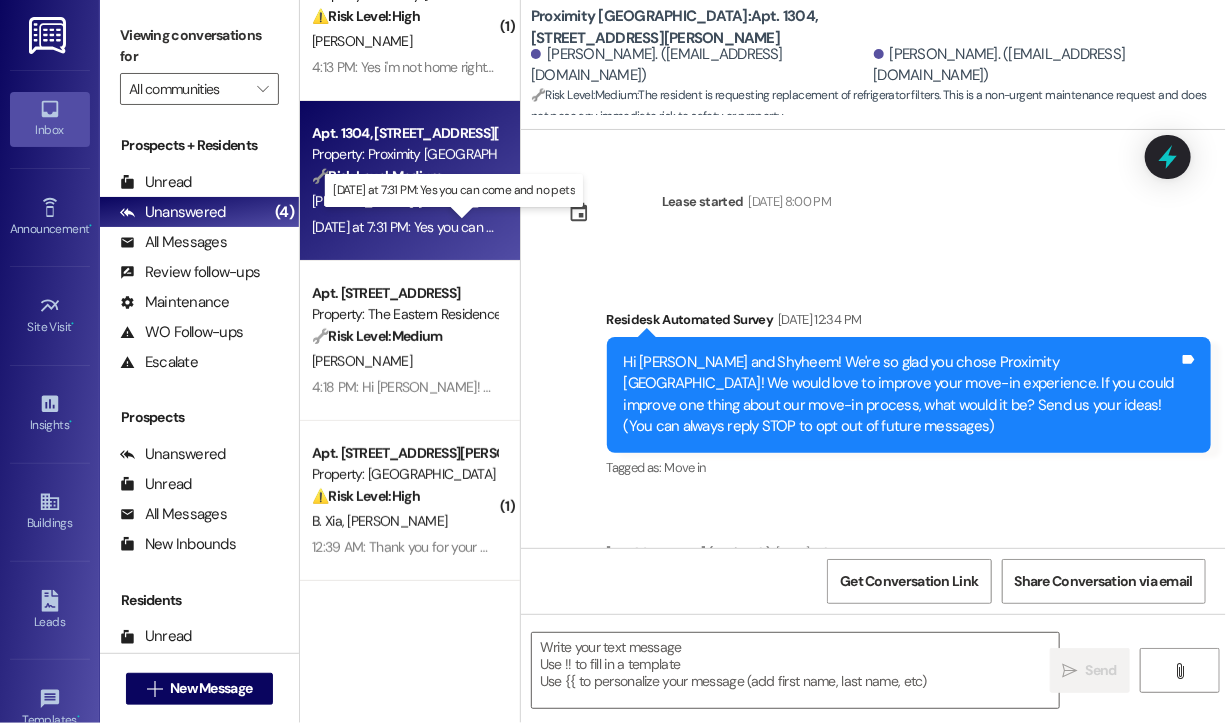 scroll, scrollTop: 5691, scrollLeft: 0, axis: vertical 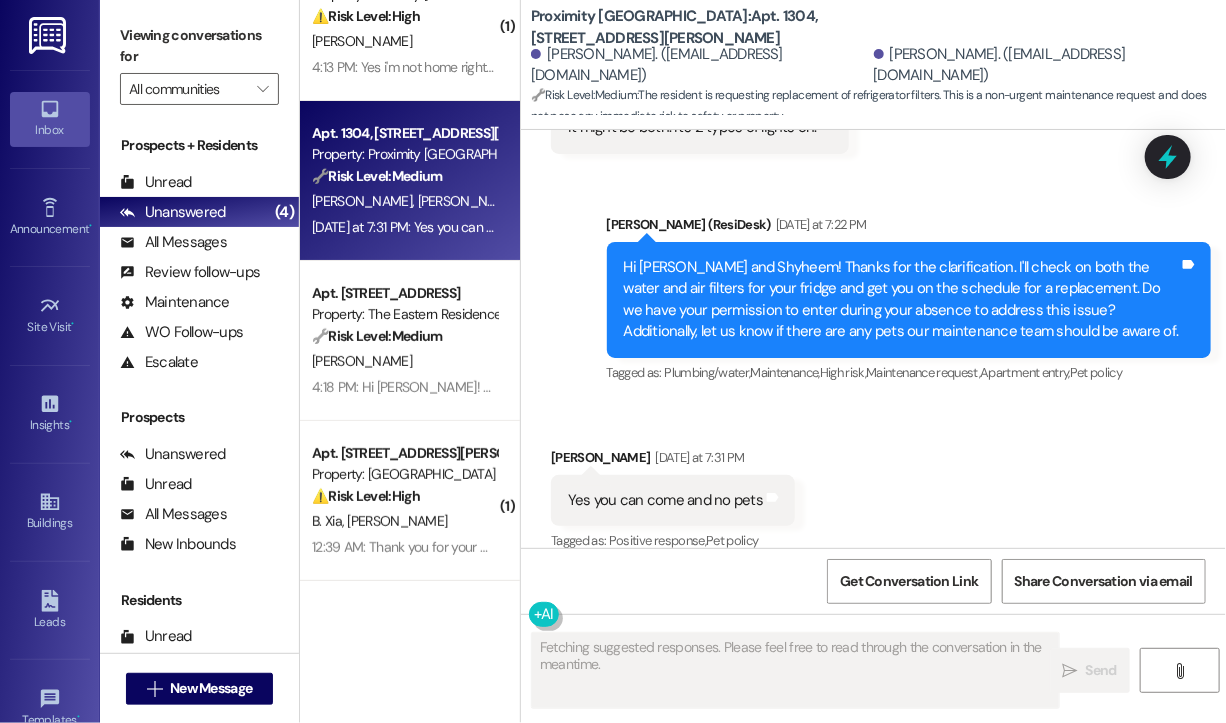 click on "Received via SMS Nyshyel Godette Yesterday at 7:31 PM Yes you can come and no pets  Tags and notes Tagged as:   Positive response ,  Click to highlight conversations about Positive response Pet policy Click to highlight conversations about Pet policy" at bounding box center [873, 486] 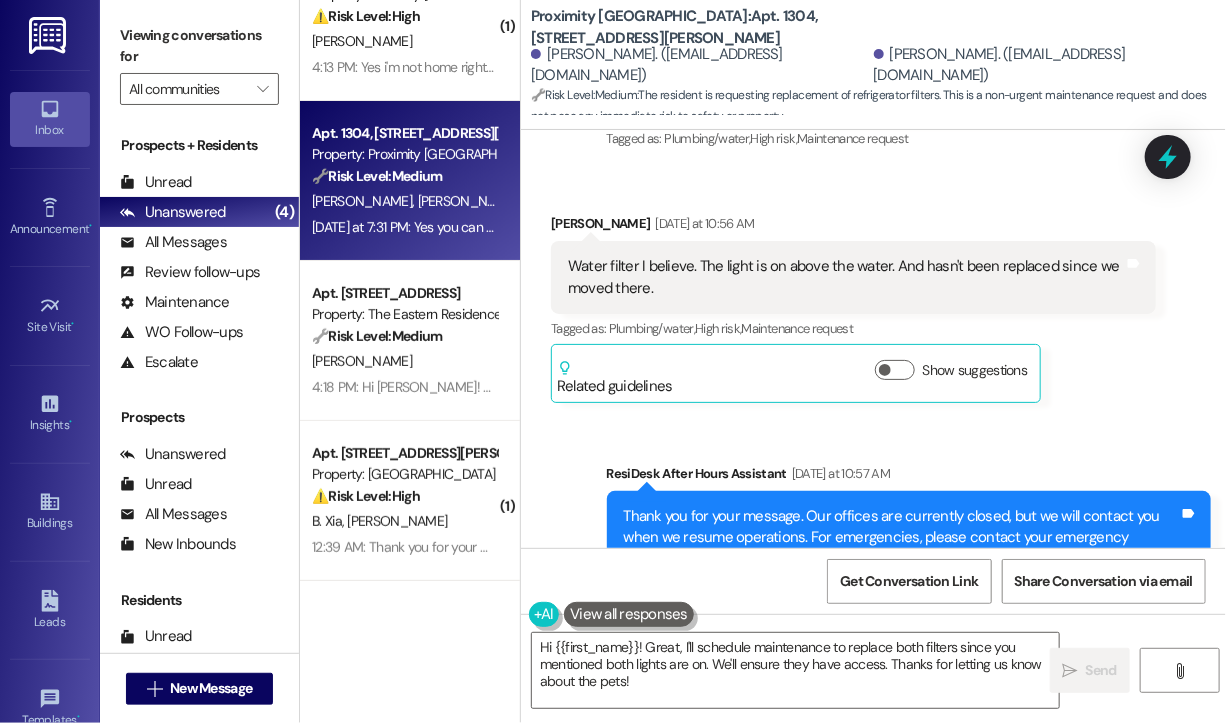 scroll, scrollTop: 4791, scrollLeft: 0, axis: vertical 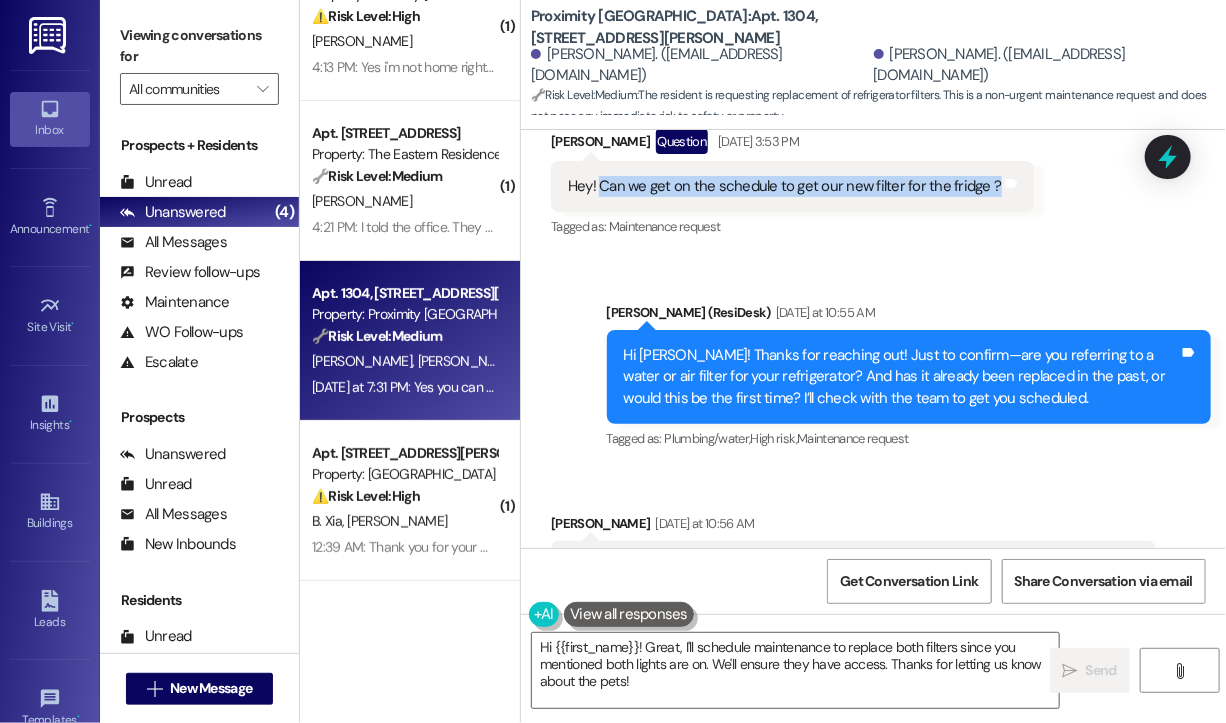 drag, startPoint x: 603, startPoint y: 161, endPoint x: 988, endPoint y: 169, distance: 385.0831 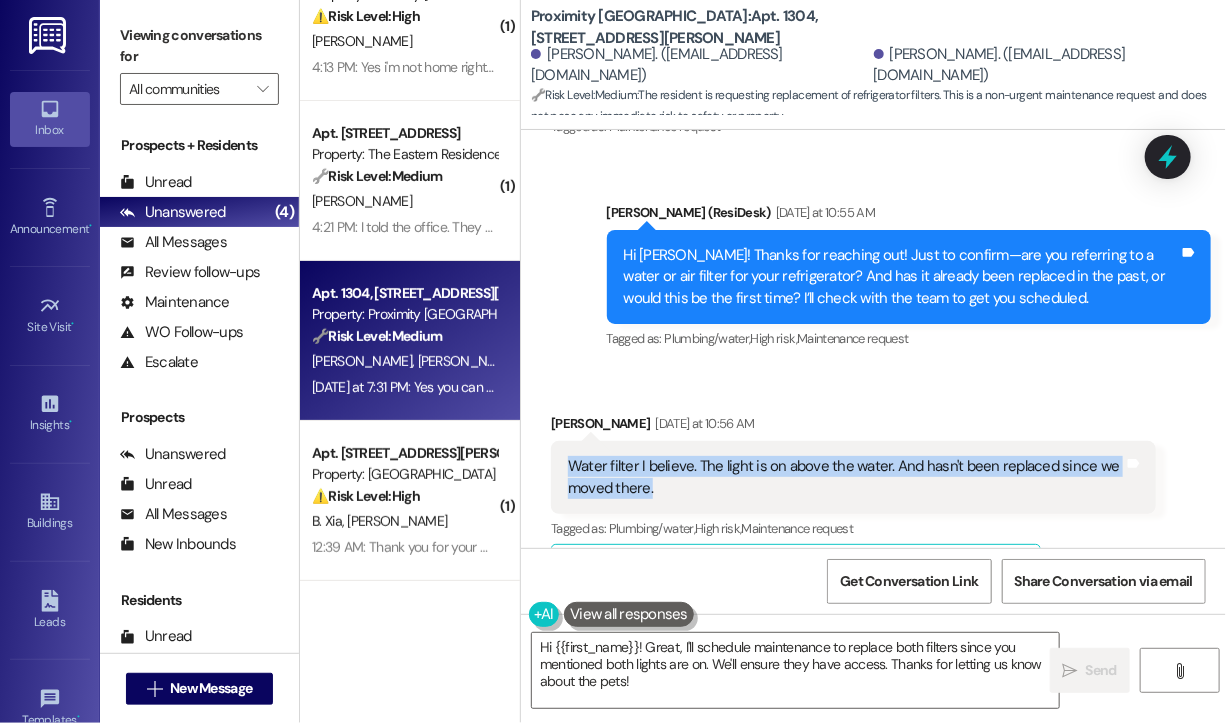 drag, startPoint x: 796, startPoint y: 469, endPoint x: 551, endPoint y: 439, distance: 246.8299 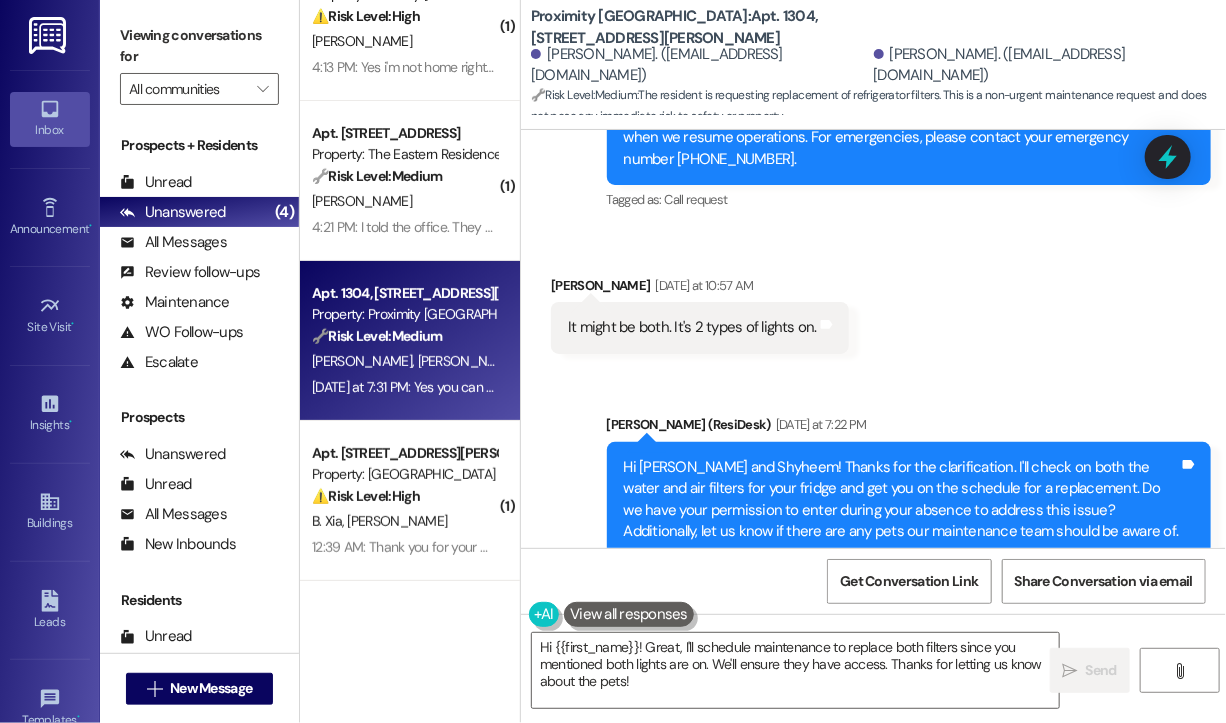 scroll, scrollTop: 5692, scrollLeft: 0, axis: vertical 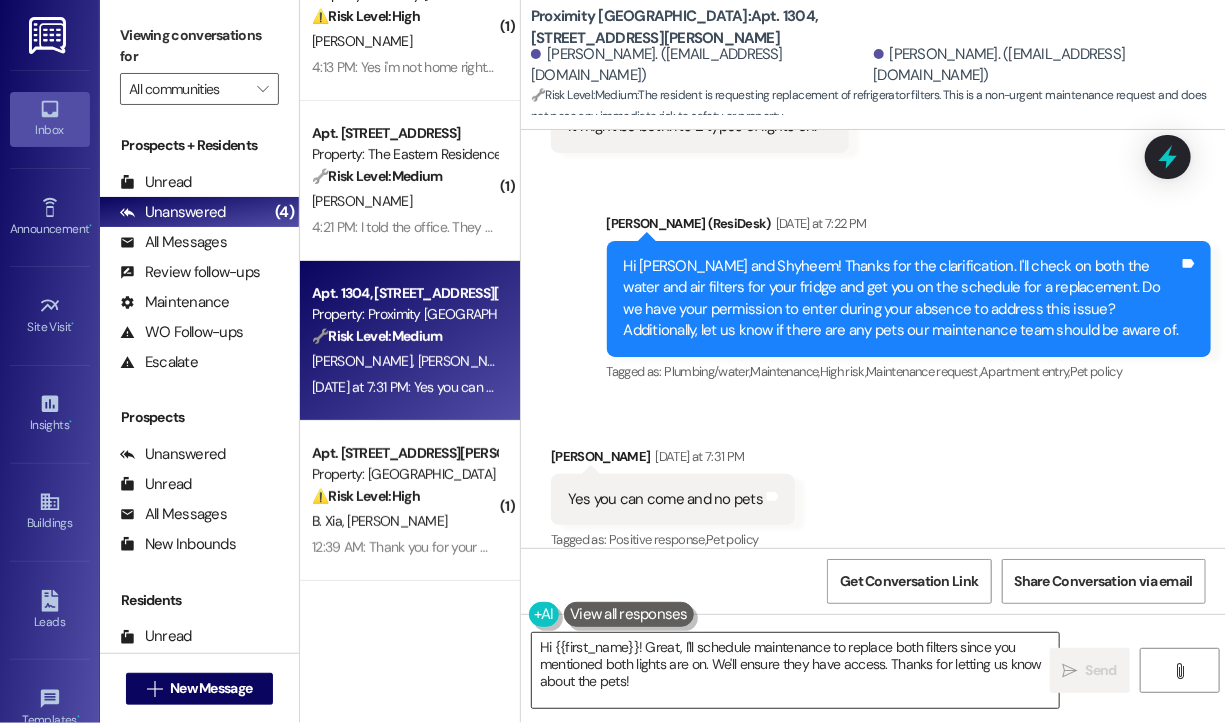 click on "Hi {{first_name}}! Great, I'll schedule maintenance to replace both filters since you mentioned both lights are on. We'll ensure they have access. Thanks for letting us know about the pets!" at bounding box center [795, 670] 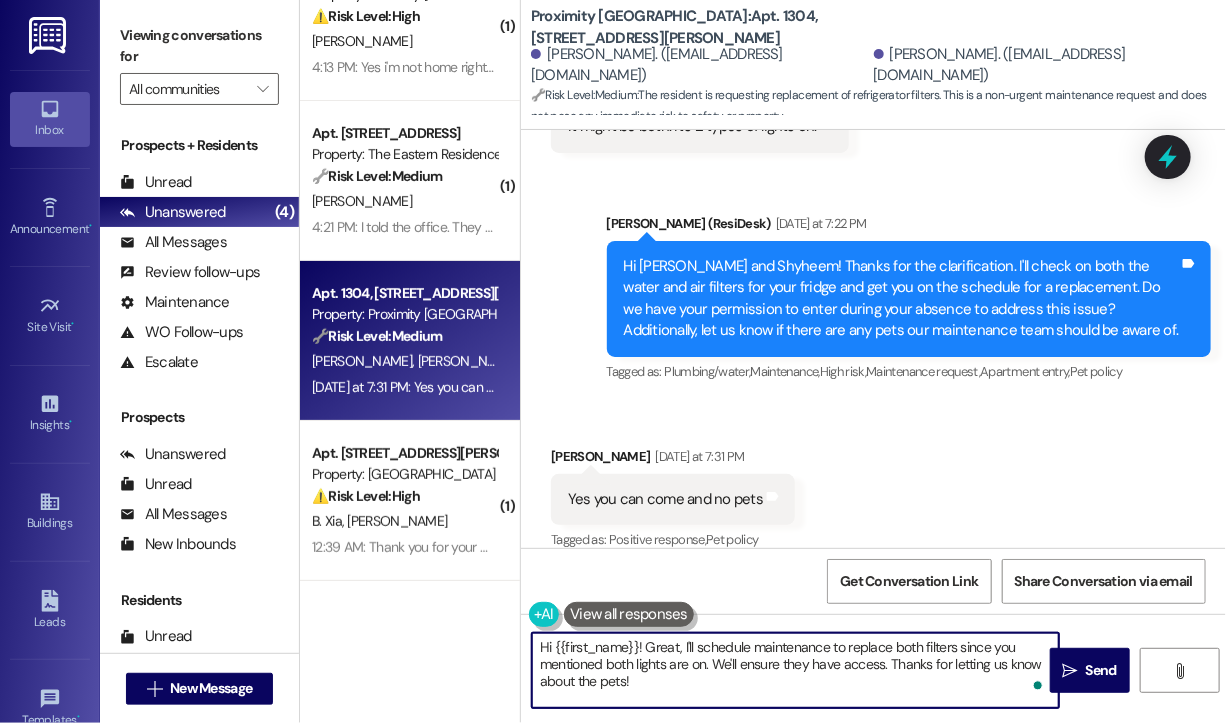 click on "Hi {{first_name}}! Great, I'll schedule maintenance to replace both filters since you mentioned both lights are on. We'll ensure they have access. Thanks for letting us know about the pets!" at bounding box center [795, 670] 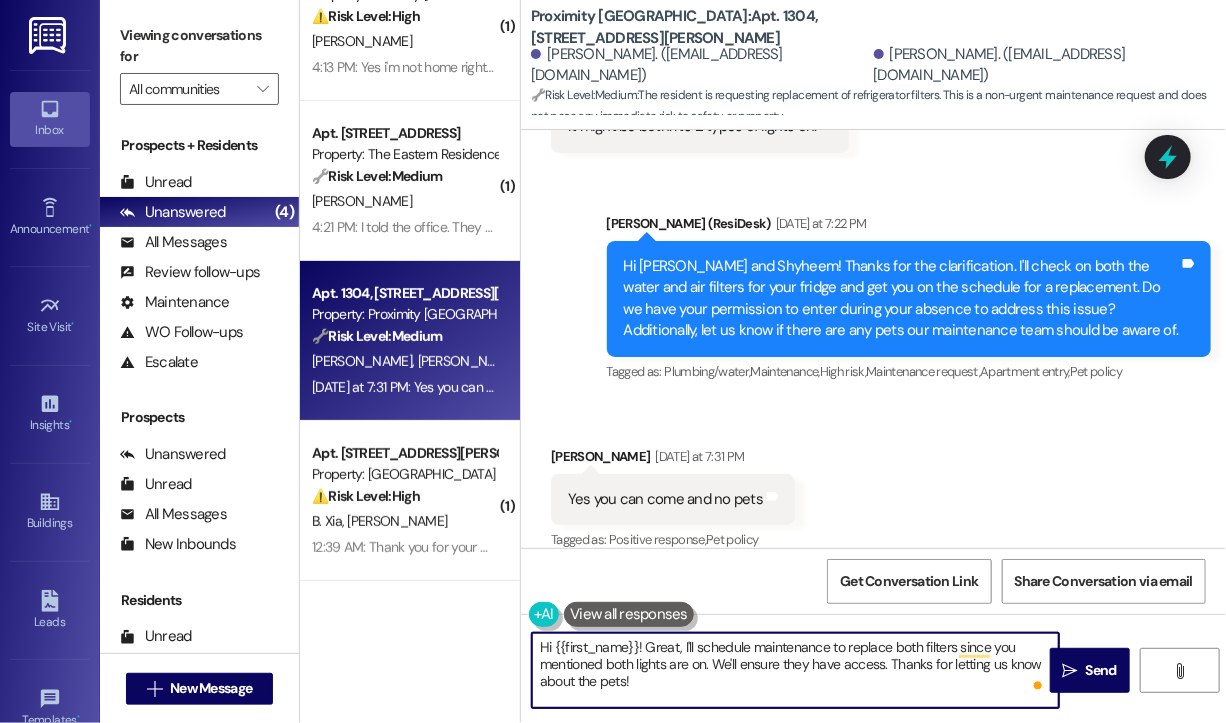 click on "Hi {{first_name}}! Great, I'll schedule maintenance to replace both filters since you mentioned both lights are on. We'll ensure they have access. Thanks for letting us know about the pets!" at bounding box center (795, 670) 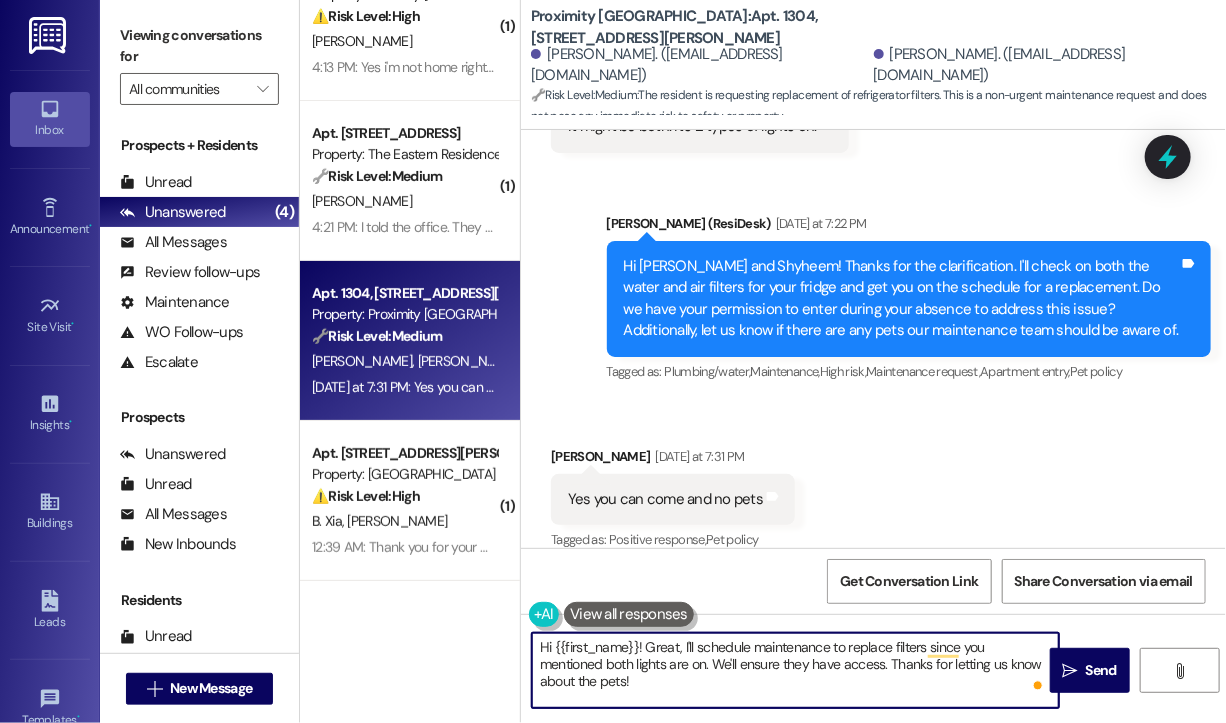 drag, startPoint x: 922, startPoint y: 642, endPoint x: 924, endPoint y: 680, distance: 38.052597 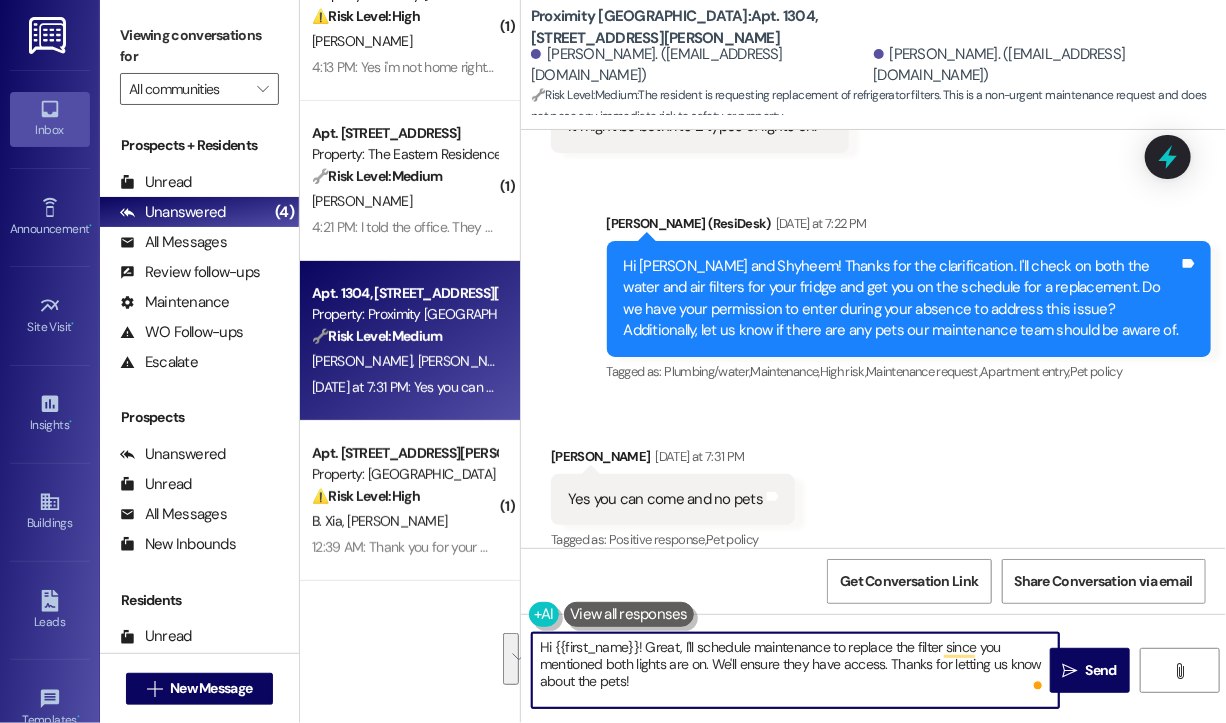 drag, startPoint x: 712, startPoint y: 686, endPoint x: 854, endPoint y: 647, distance: 147.25827 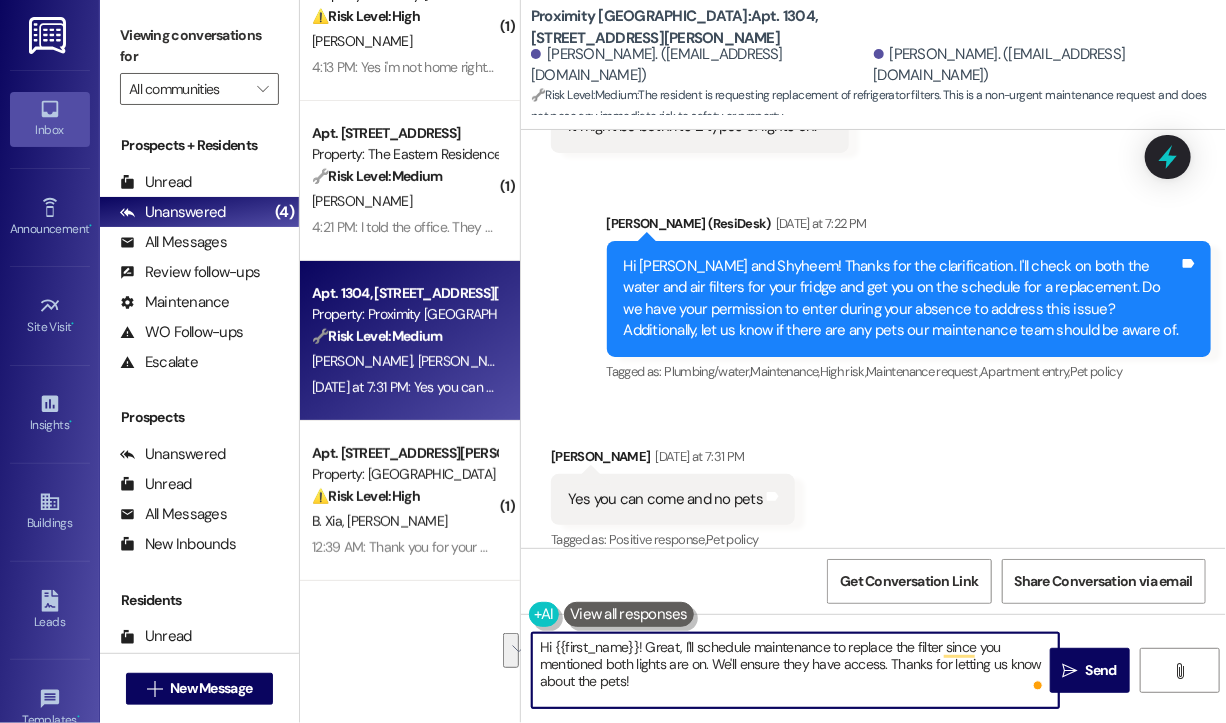 drag, startPoint x: 712, startPoint y: 663, endPoint x: 843, endPoint y: 642, distance: 132.67253 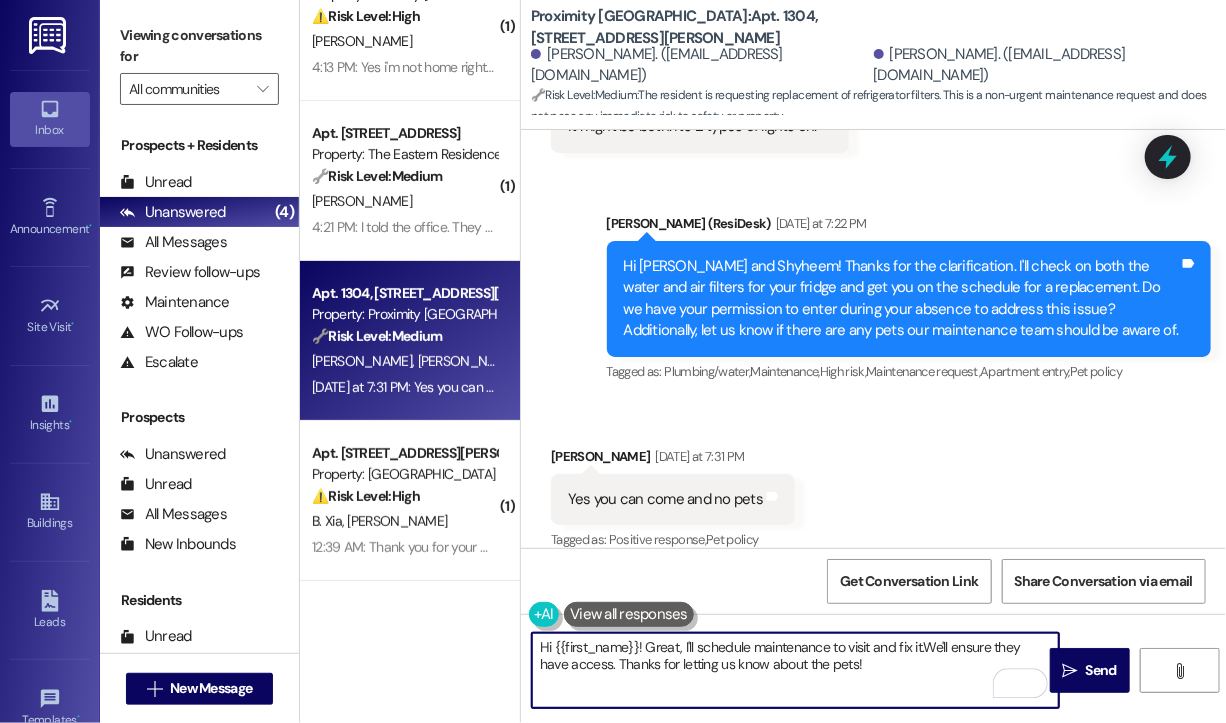 type on "Hi {{first_name}}! Great, I'll schedule maintenance to visit and fix it. We'll ensure they have access. Thanks for letting us know about the pets!" 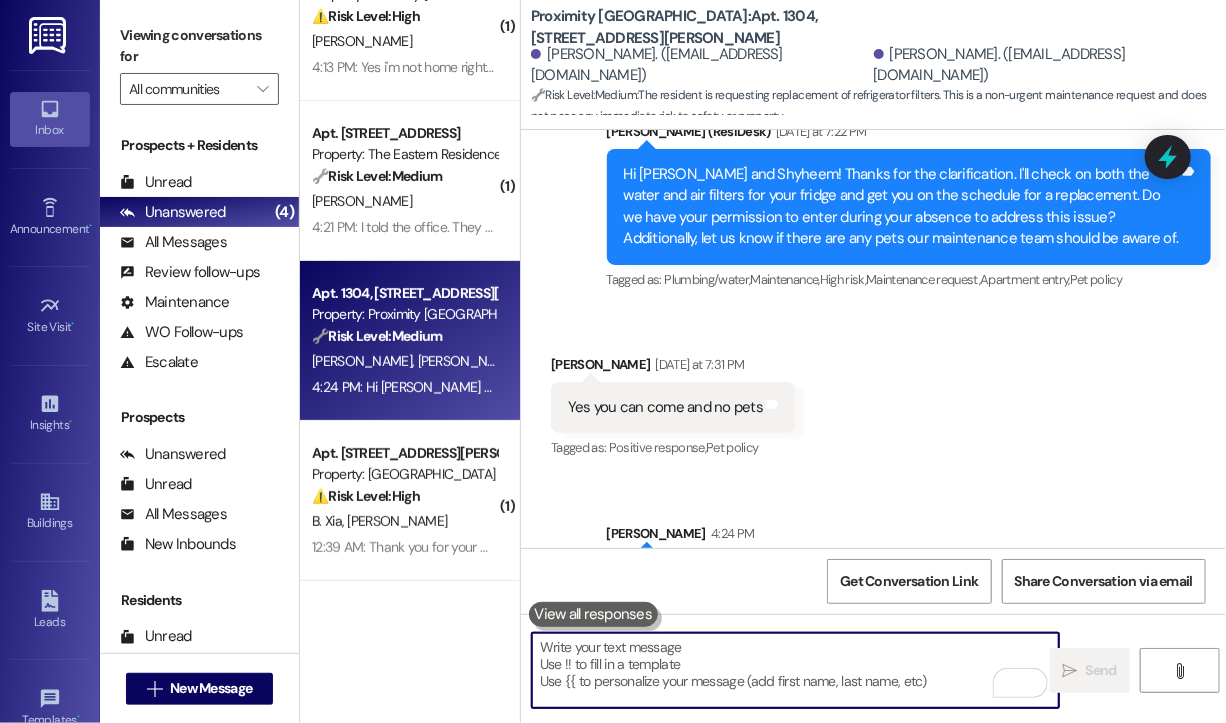 scroll, scrollTop: 5852, scrollLeft: 0, axis: vertical 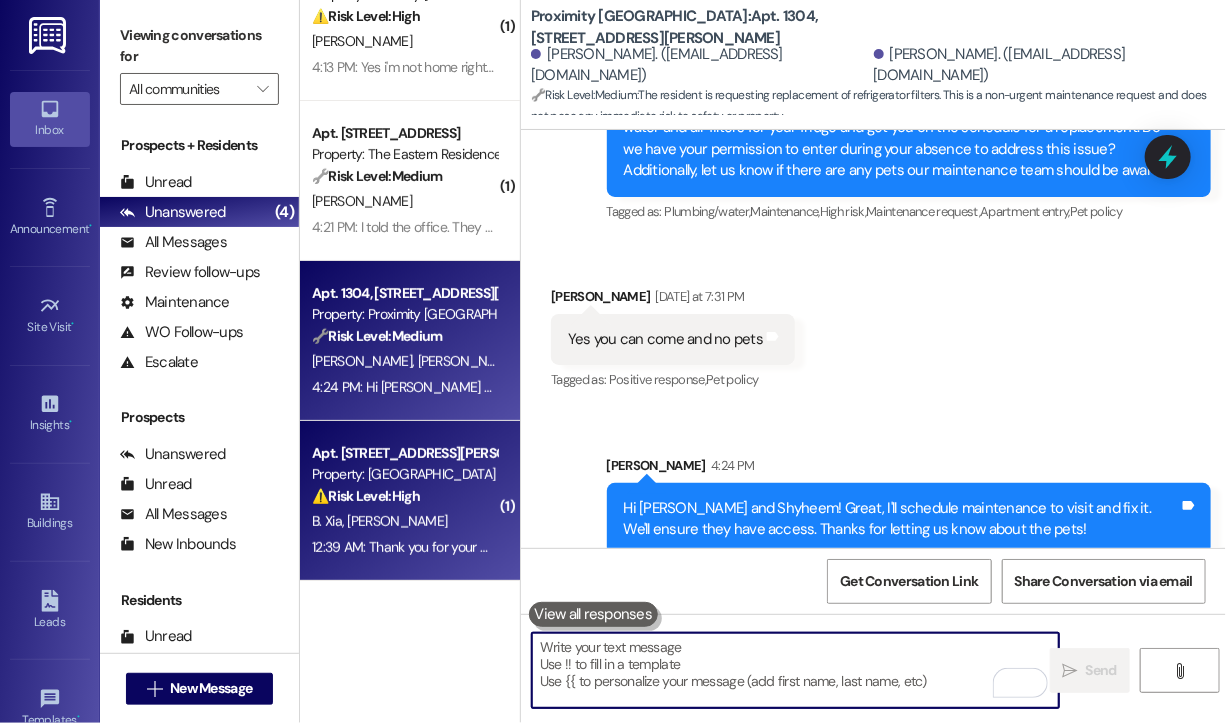 type 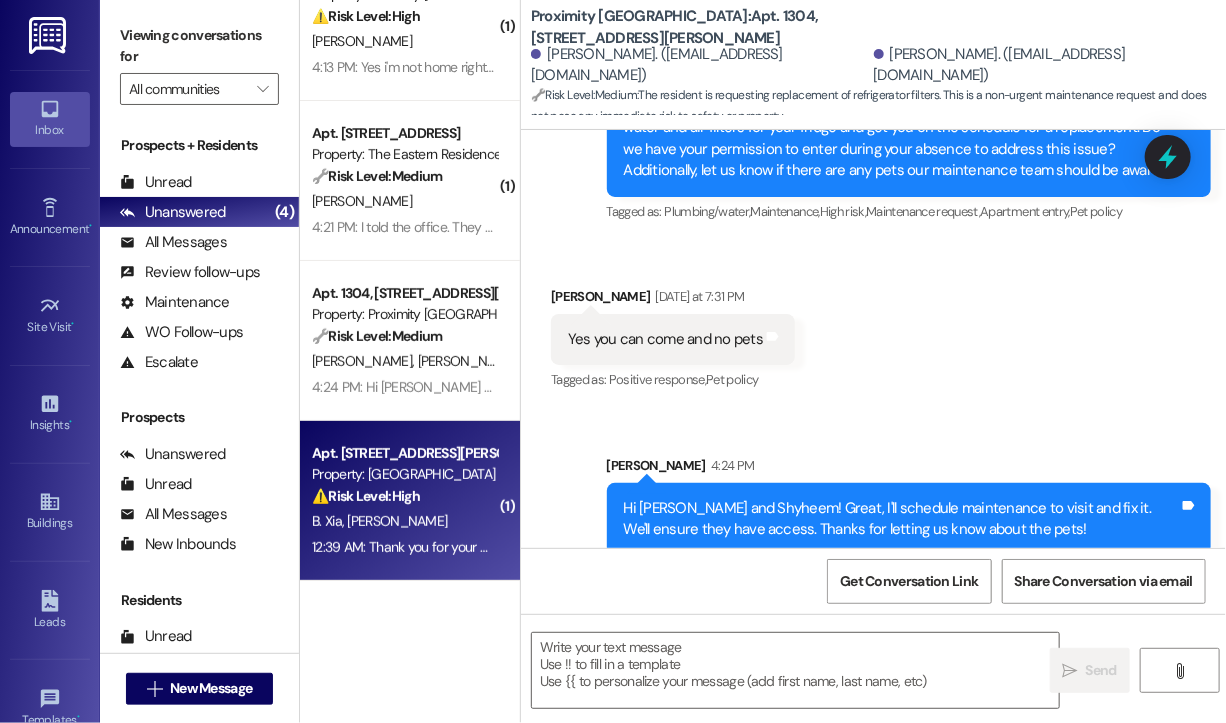 type on "Fetching suggested responses. Please feel free to read through the conversation in the meantime." 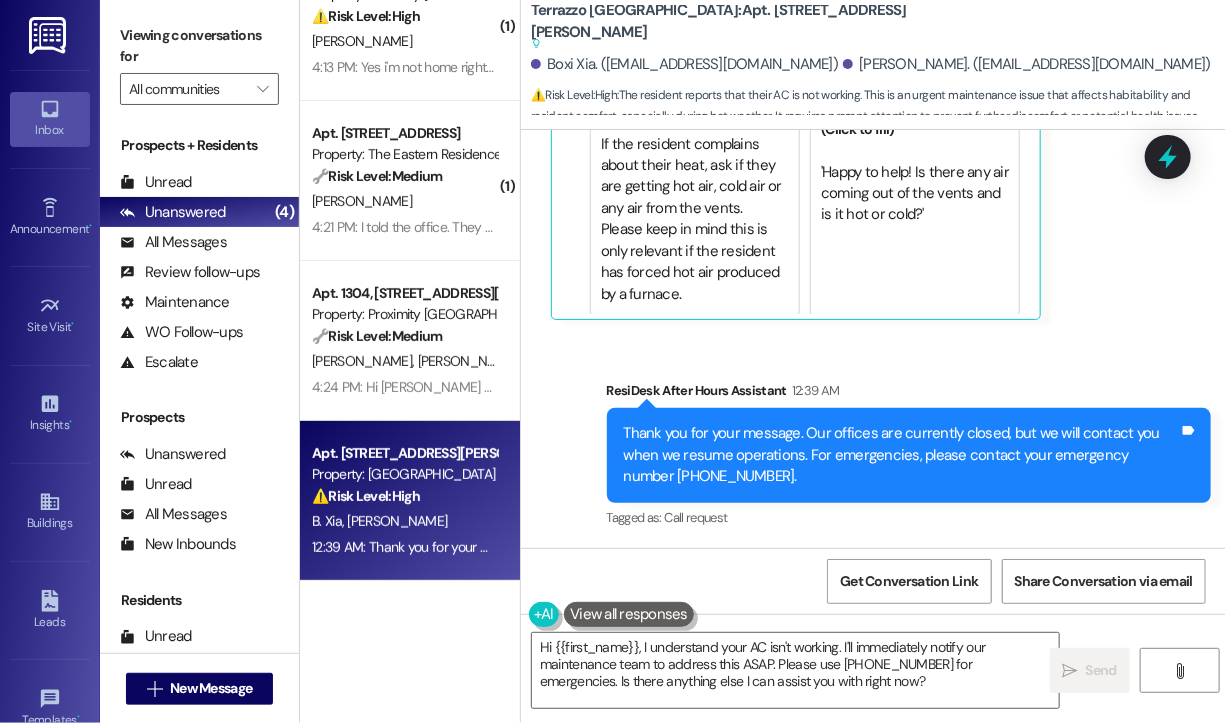 scroll, scrollTop: 2687, scrollLeft: 0, axis: vertical 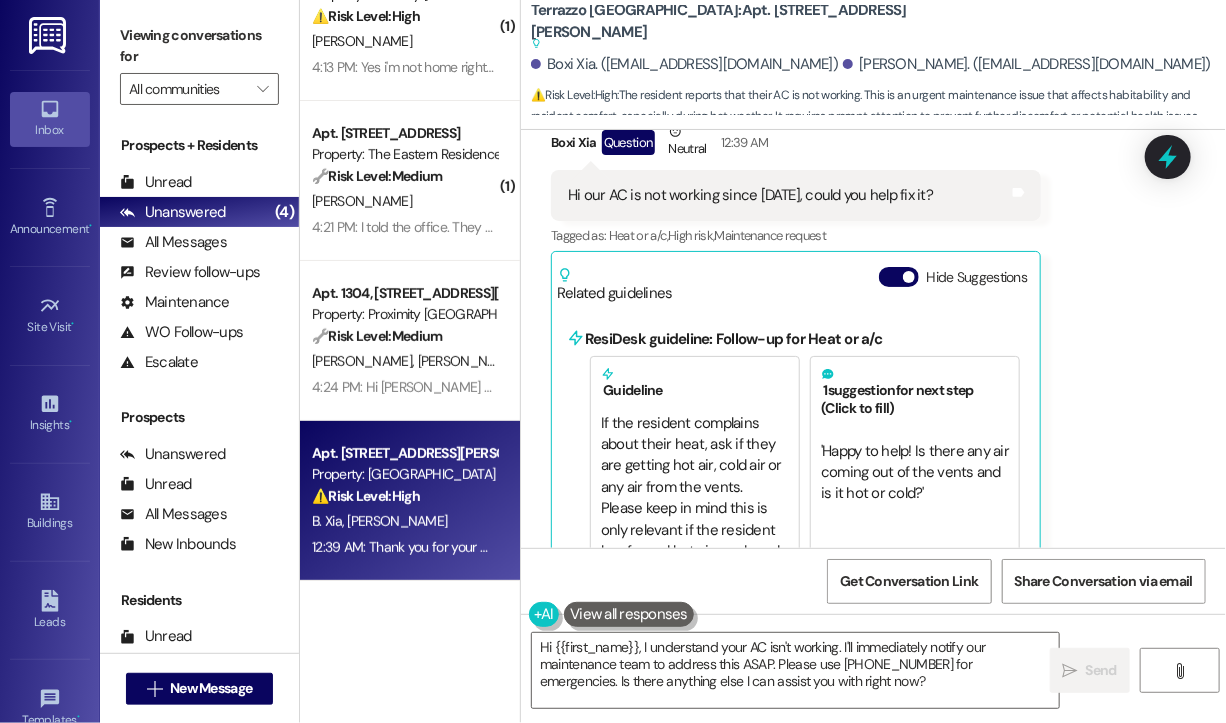 drag, startPoint x: 583, startPoint y: 219, endPoint x: 941, endPoint y: 217, distance: 358.00558 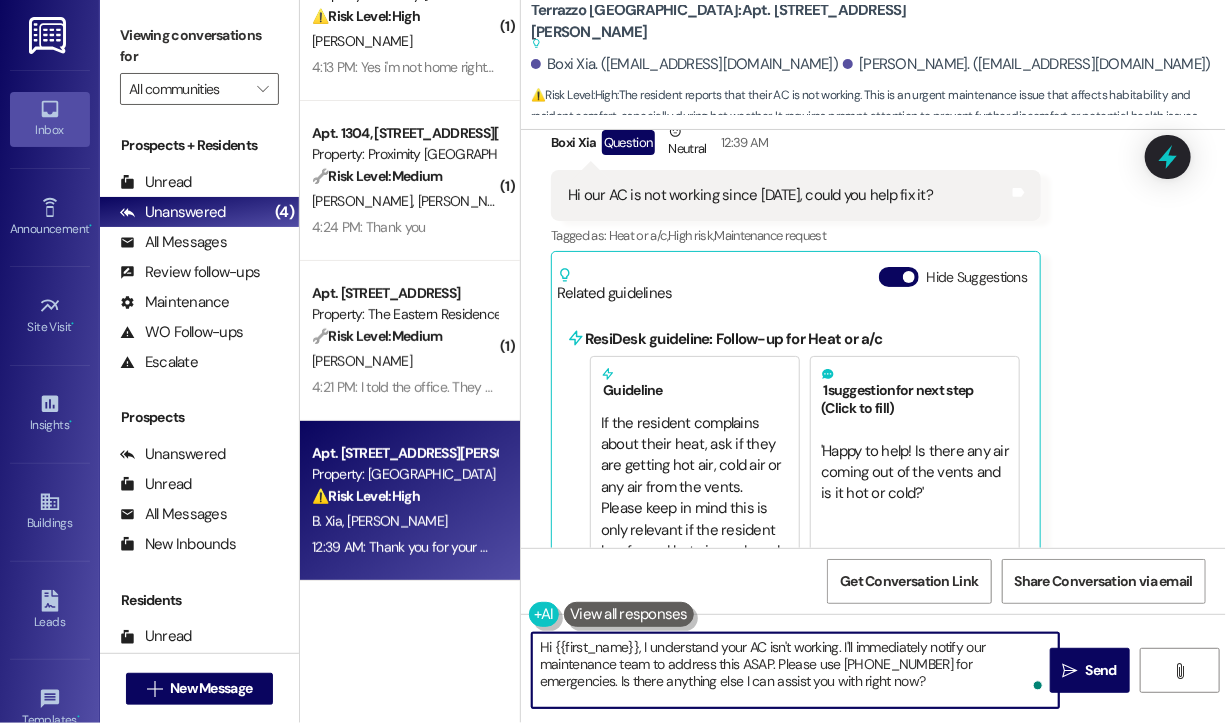 drag, startPoint x: 868, startPoint y: 687, endPoint x: 642, endPoint y: 647, distance: 229.51253 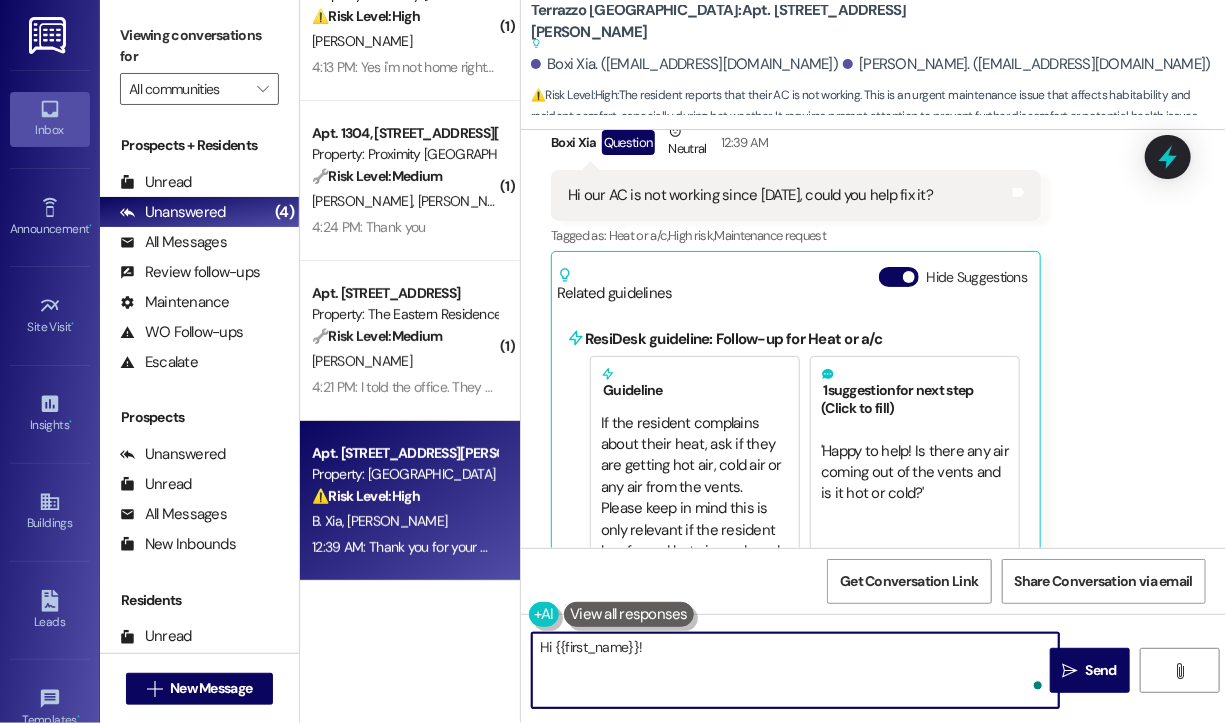 paste on "Thanks for reaching out. I'm sorry to hear your AC hasn't been working since yesterday. Can you let me know if the unit is blowing air at all or not turning on entirely? Also, do we have your permission to enter during your absence to address this issue? Additionally, let us know if there are any pets our maintenance team should be aware of." 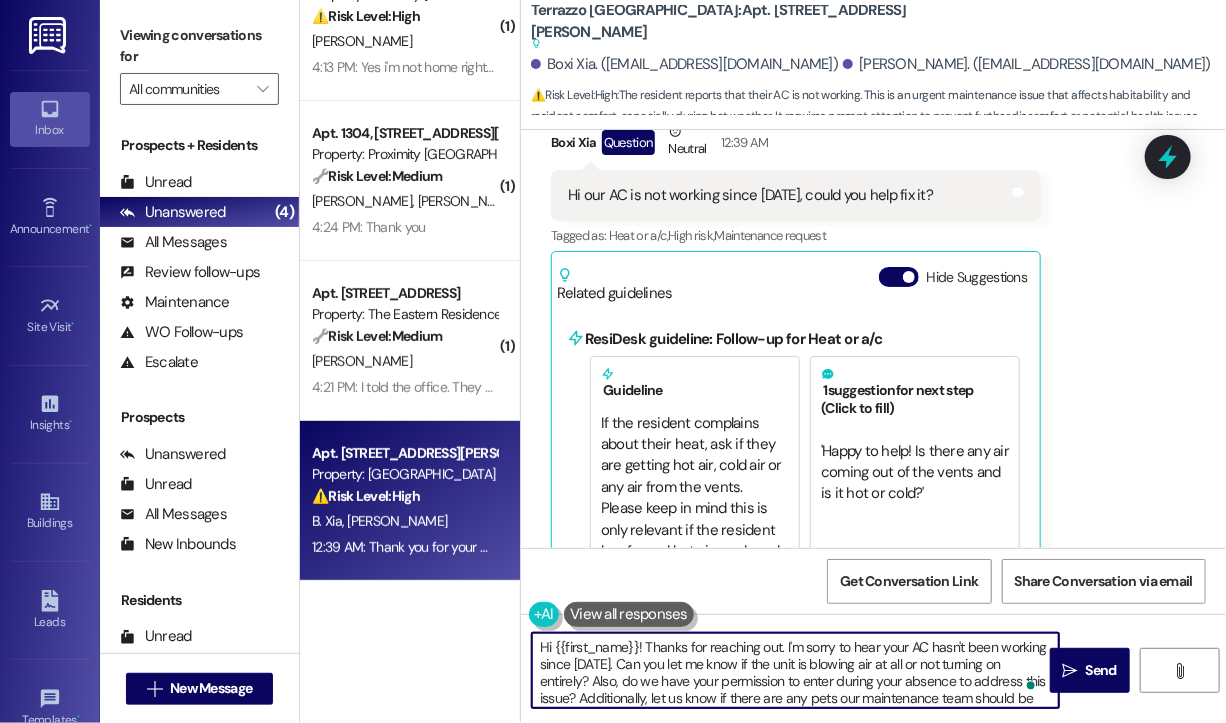 scroll, scrollTop: 16, scrollLeft: 0, axis: vertical 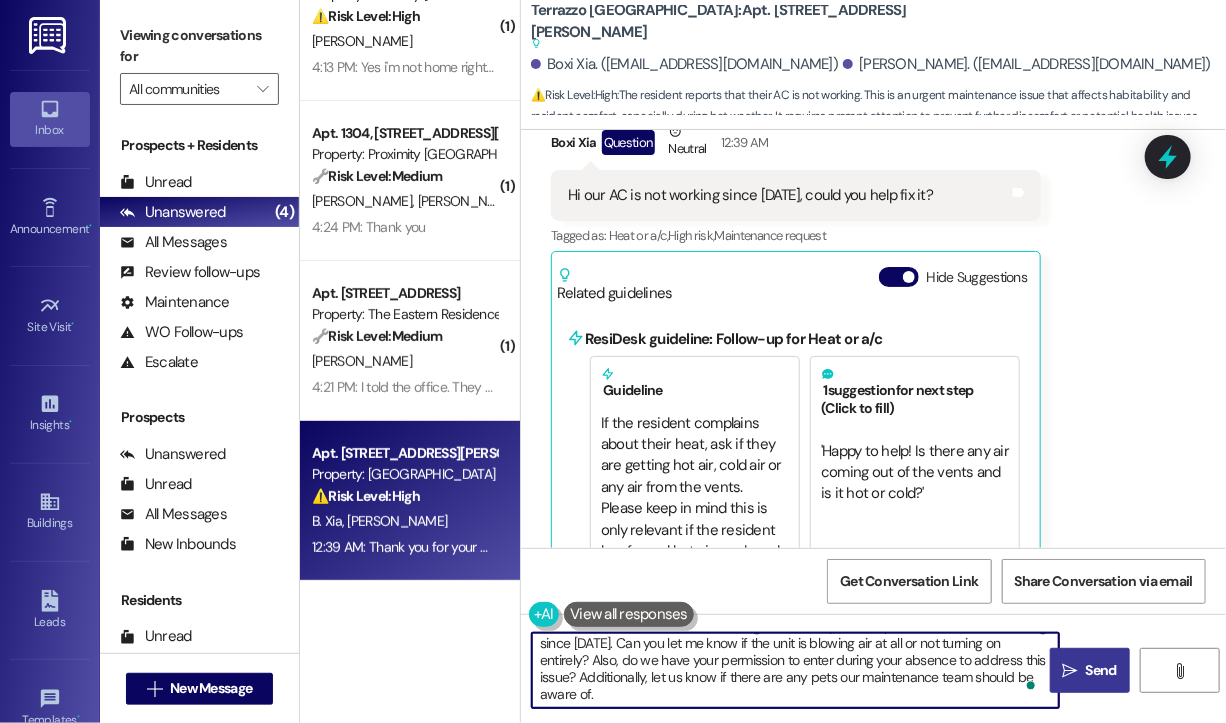 type on "Hi {{first_name}}! Thanks for reaching out. I'm sorry to hear your AC hasn't been working since yesterday. Can you let me know if the unit is blowing air at all or not turning on entirely? Also, do we have your permission to enter during your absence to address this issue? Additionally, let us know if there are any pets our maintenance team should be aware of." 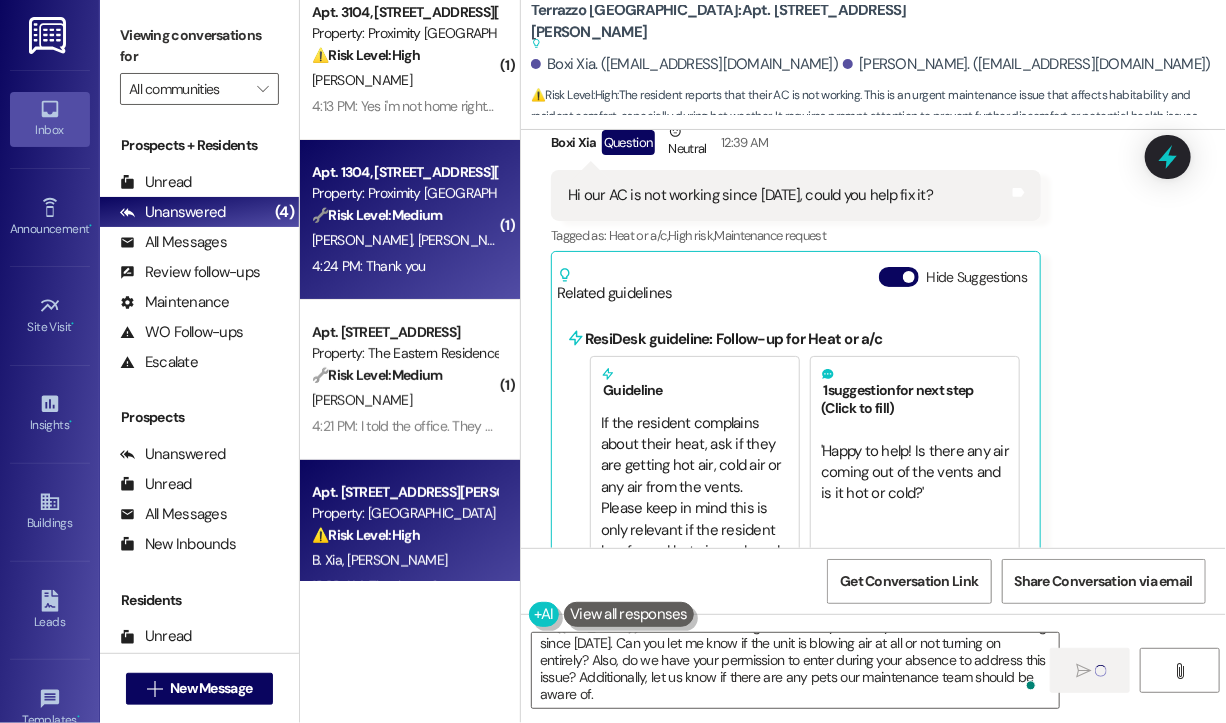 scroll, scrollTop: 0, scrollLeft: 0, axis: both 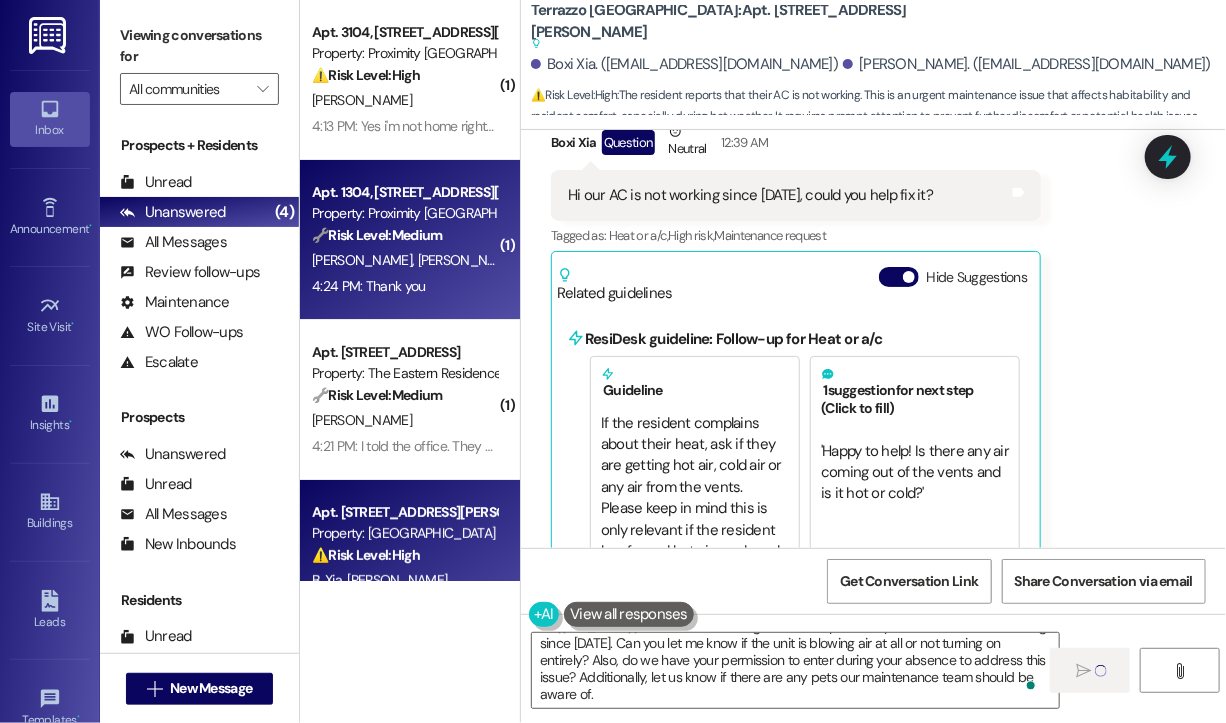 type 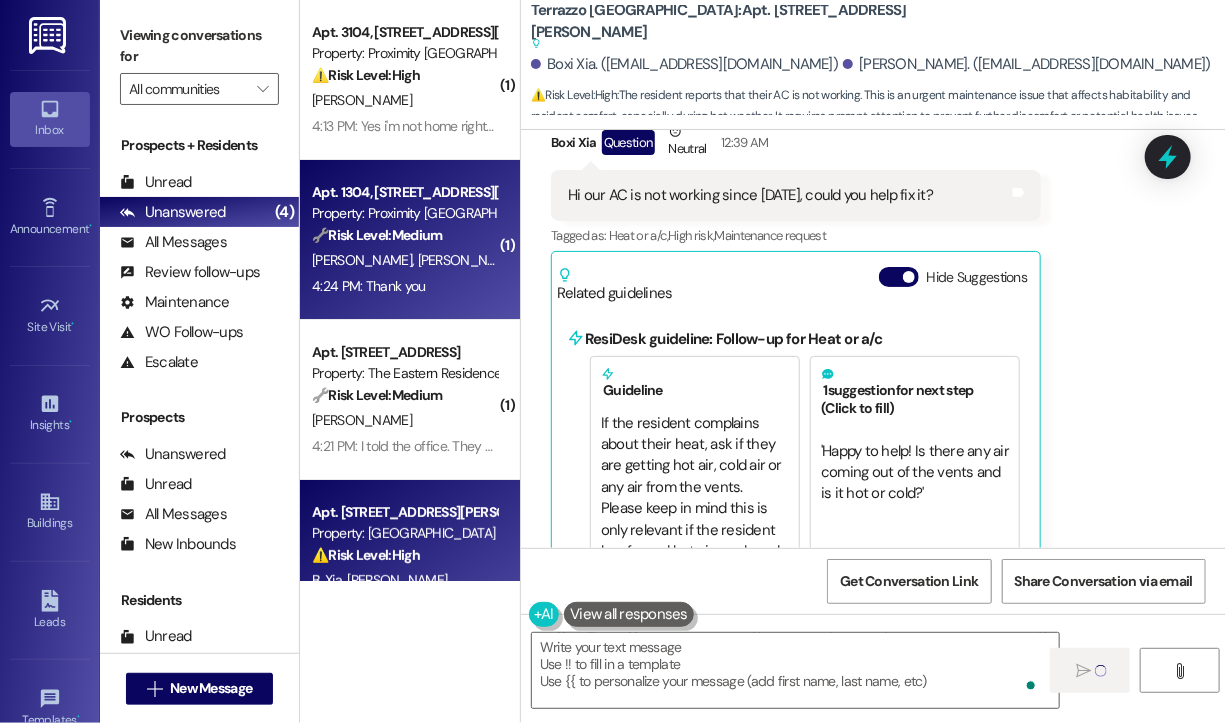 scroll, scrollTop: 2687, scrollLeft: 0, axis: vertical 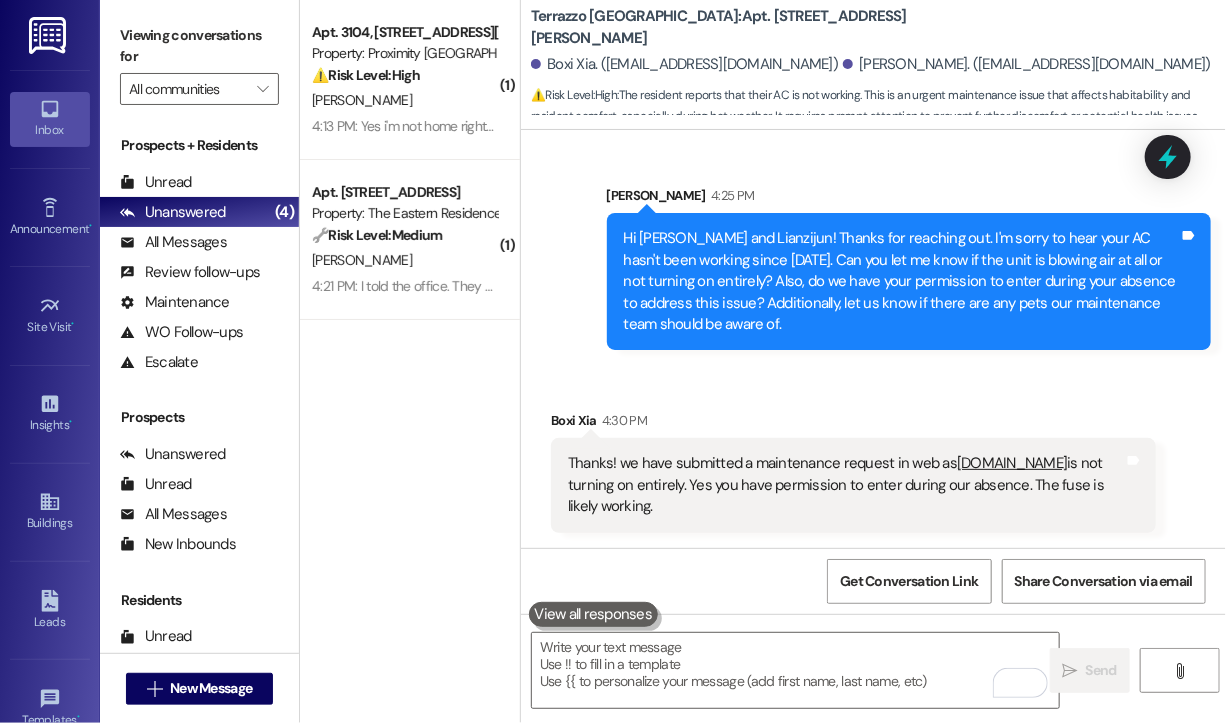 click on "Received via SMS Boxi Xia 4:30 PM Thanks! we have submitted a maintenance request in web as  well.AC  is not turning on entirely. Yes you have permission to enter during our absence. The fuse is likely working.  Tags and notes" at bounding box center (873, 456) 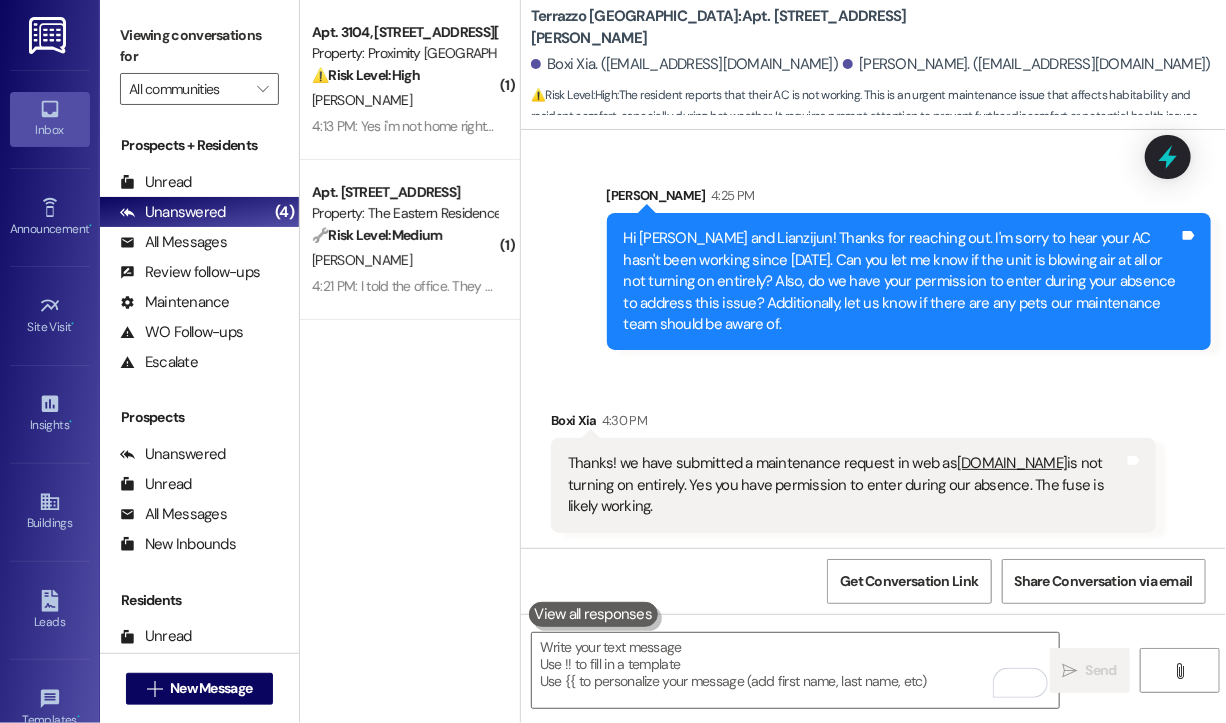 click on "Received via SMS Boxi Xia 4:30 PM Thanks! we have submitted a maintenance request in web as  well.AC  is not turning on entirely. Yes you have permission to enter during our absence. The fuse is likely working.  Tags and notes" at bounding box center (873, 456) 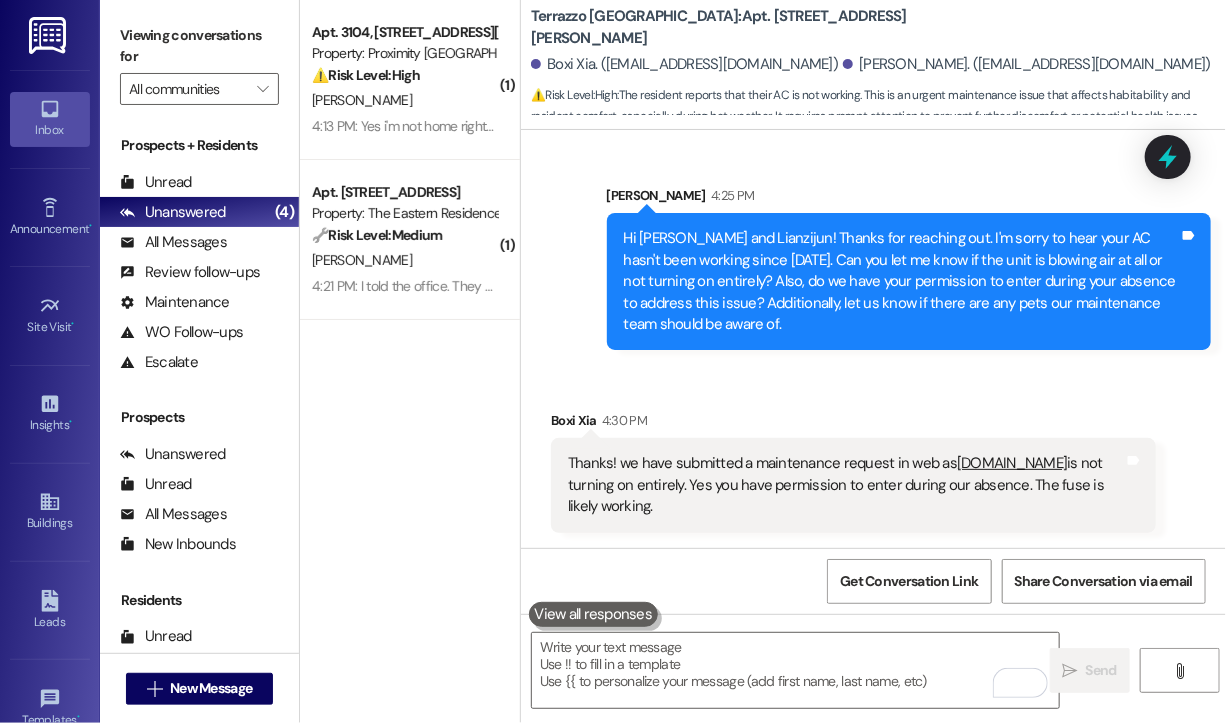 click on "Received via SMS Boxi Xia 4:30 PM Thanks! we have submitted a maintenance request in web as  well.AC  is not turning on entirely. Yes you have permission to enter during our absence. The fuse is likely working.  Tags and notes" at bounding box center [873, 456] 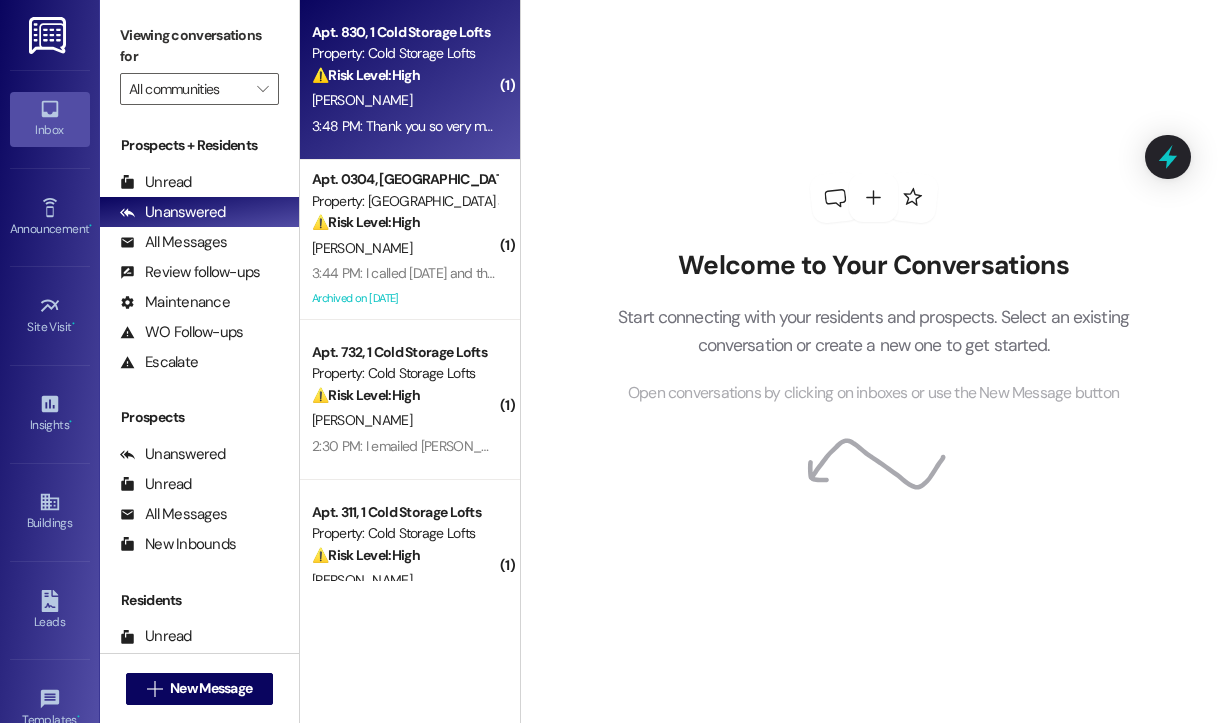 scroll, scrollTop: 0, scrollLeft: 0, axis: both 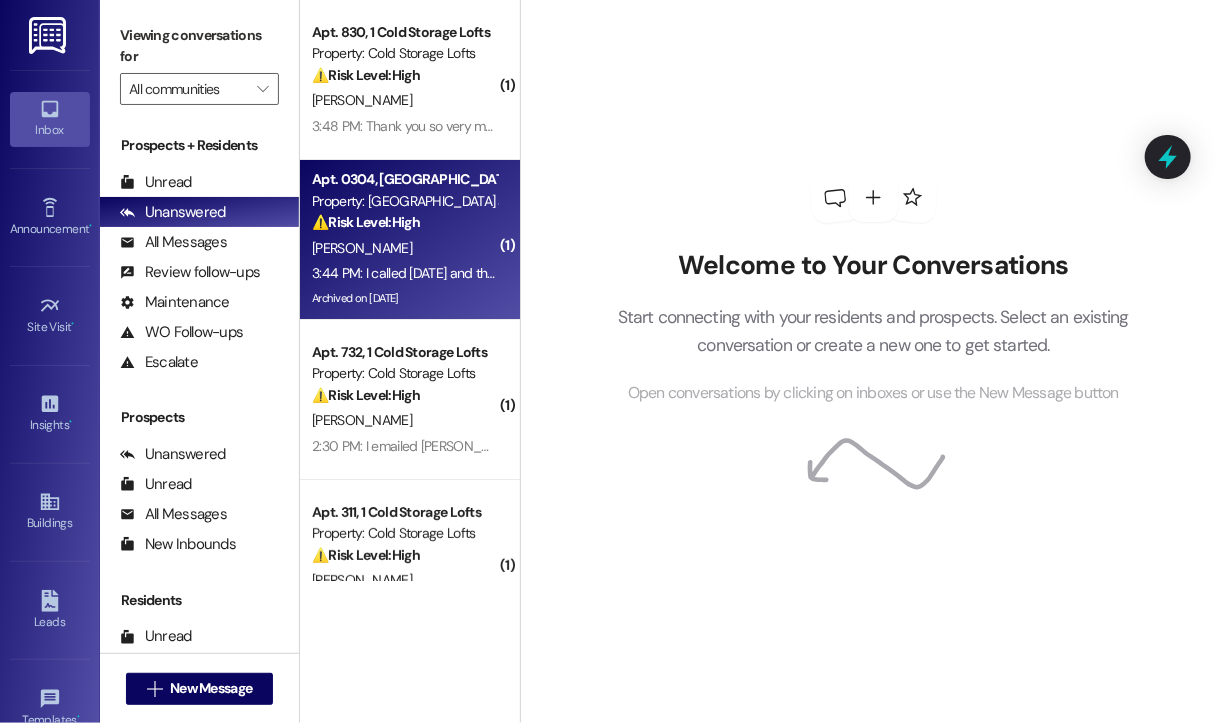 click on "N. Nikolas" at bounding box center (404, 248) 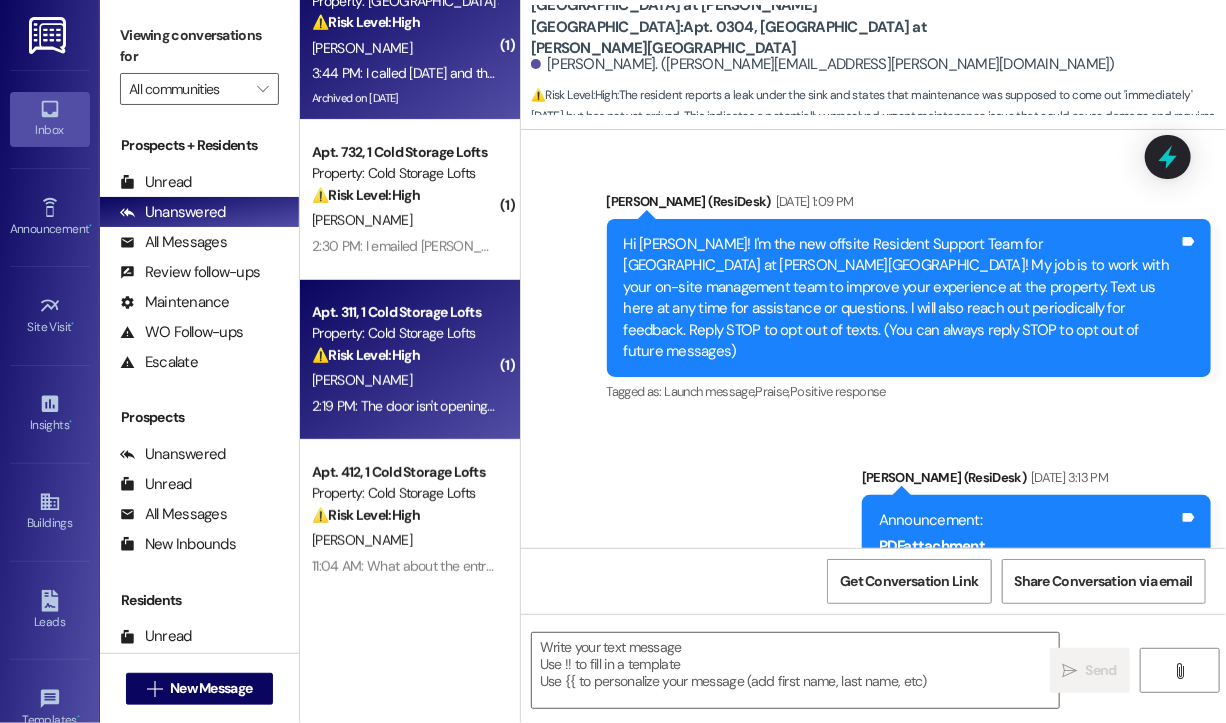 scroll, scrollTop: 400, scrollLeft: 0, axis: vertical 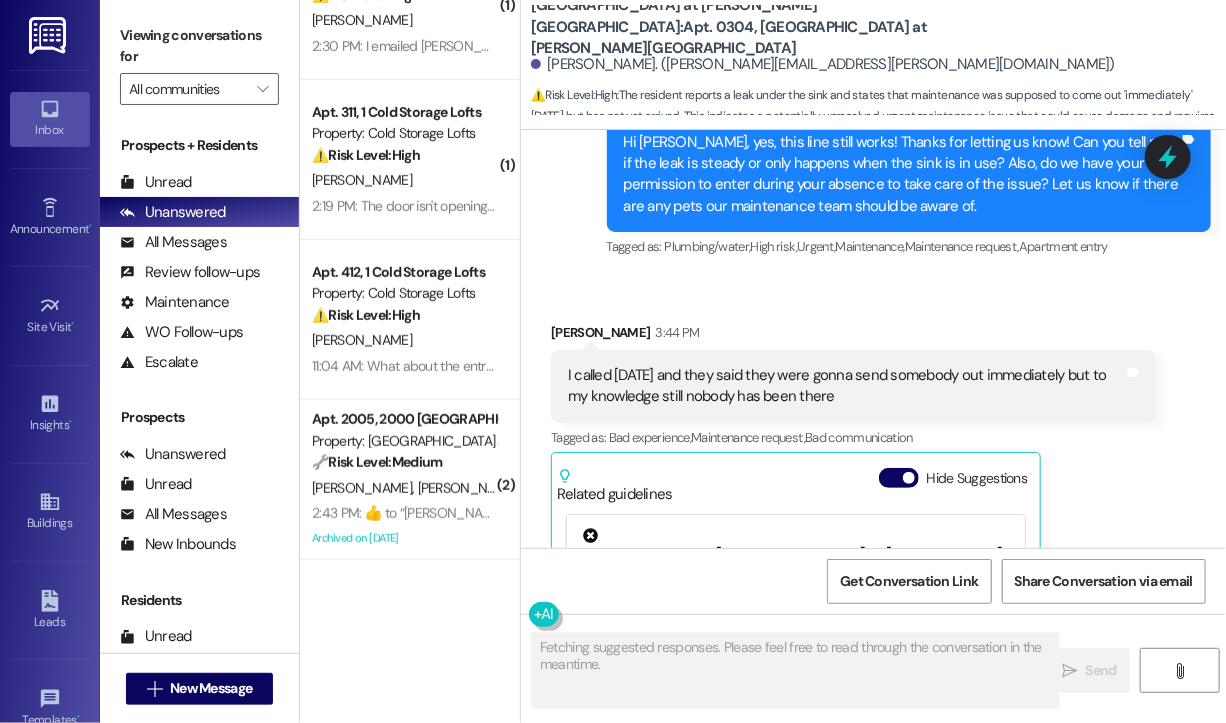 click on "E. Cuddy" at bounding box center [404, 340] 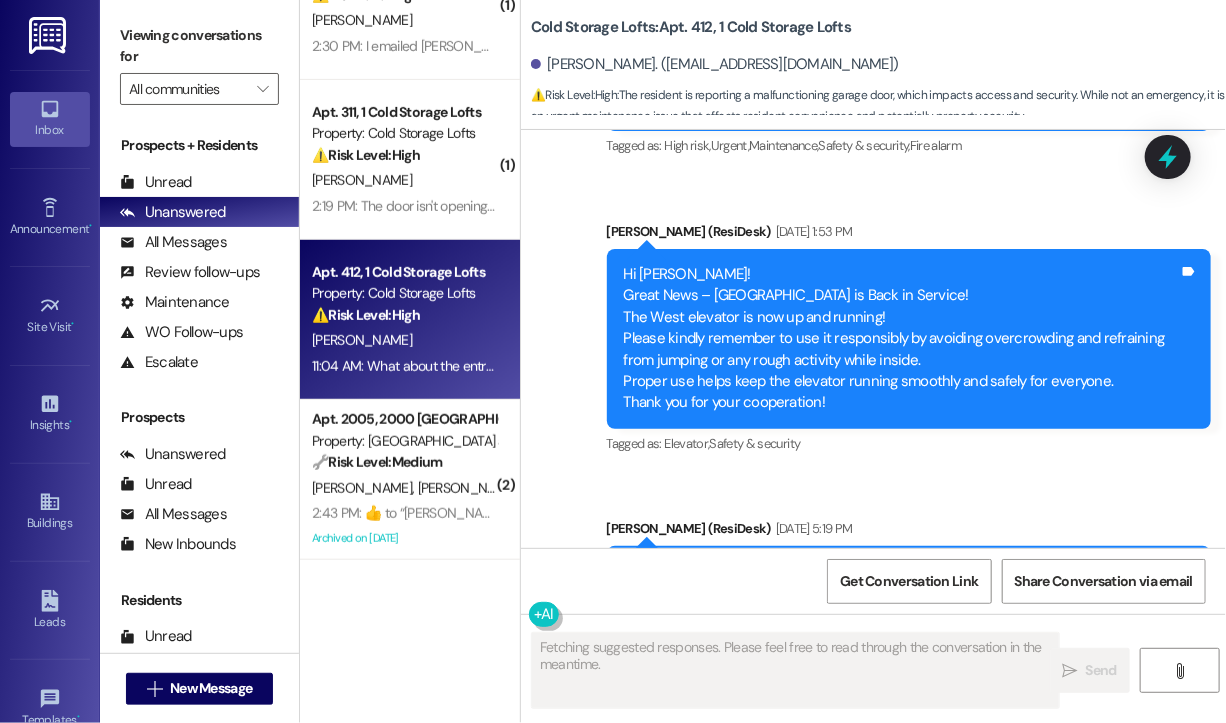scroll, scrollTop: 22121, scrollLeft: 0, axis: vertical 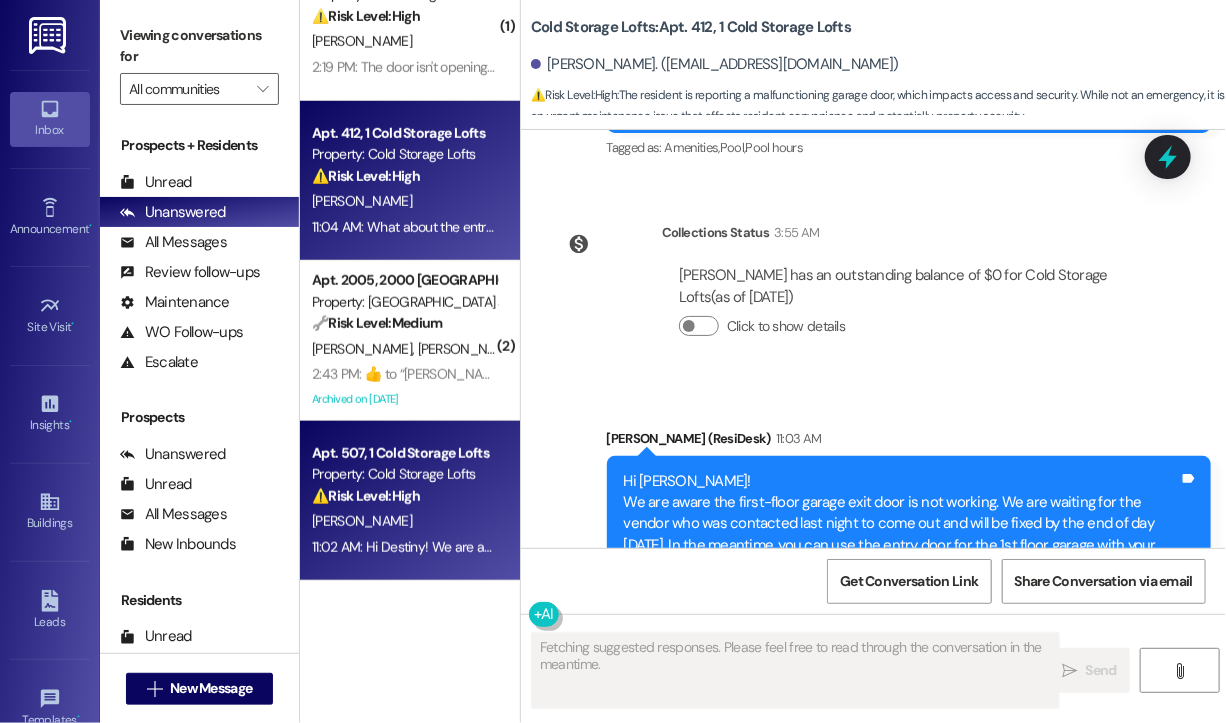 click on "D. Mills" at bounding box center [404, 521] 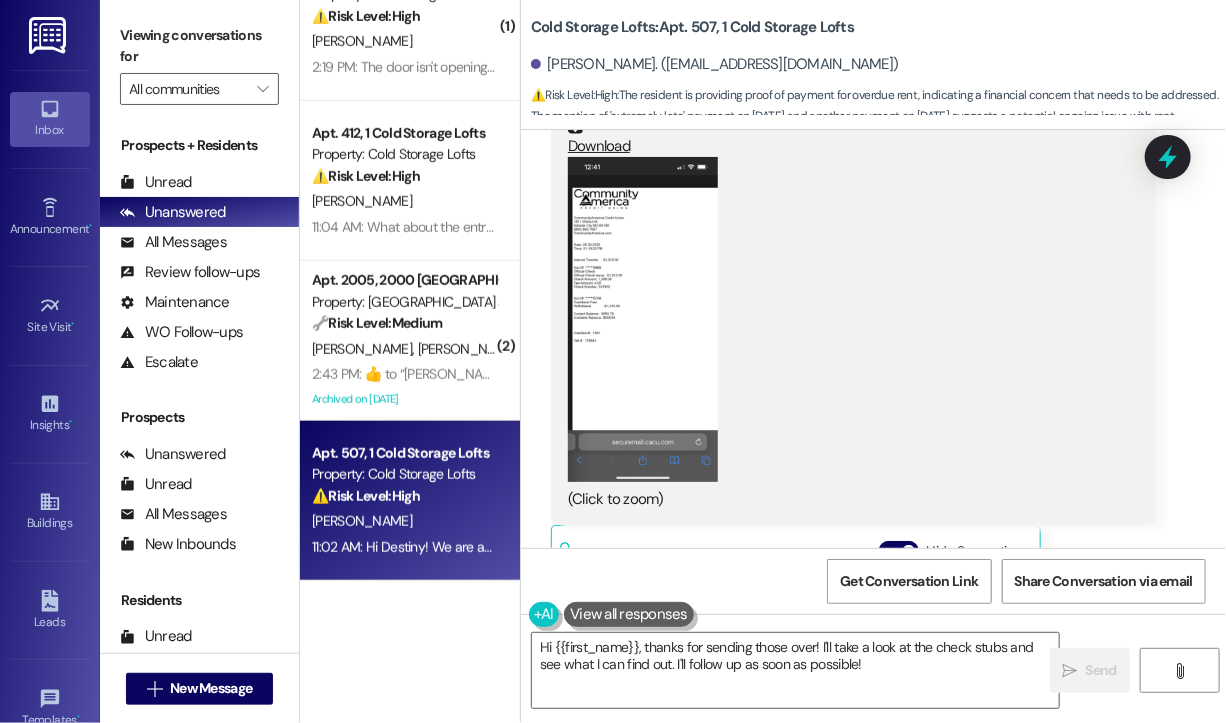 scroll, scrollTop: 20800, scrollLeft: 0, axis: vertical 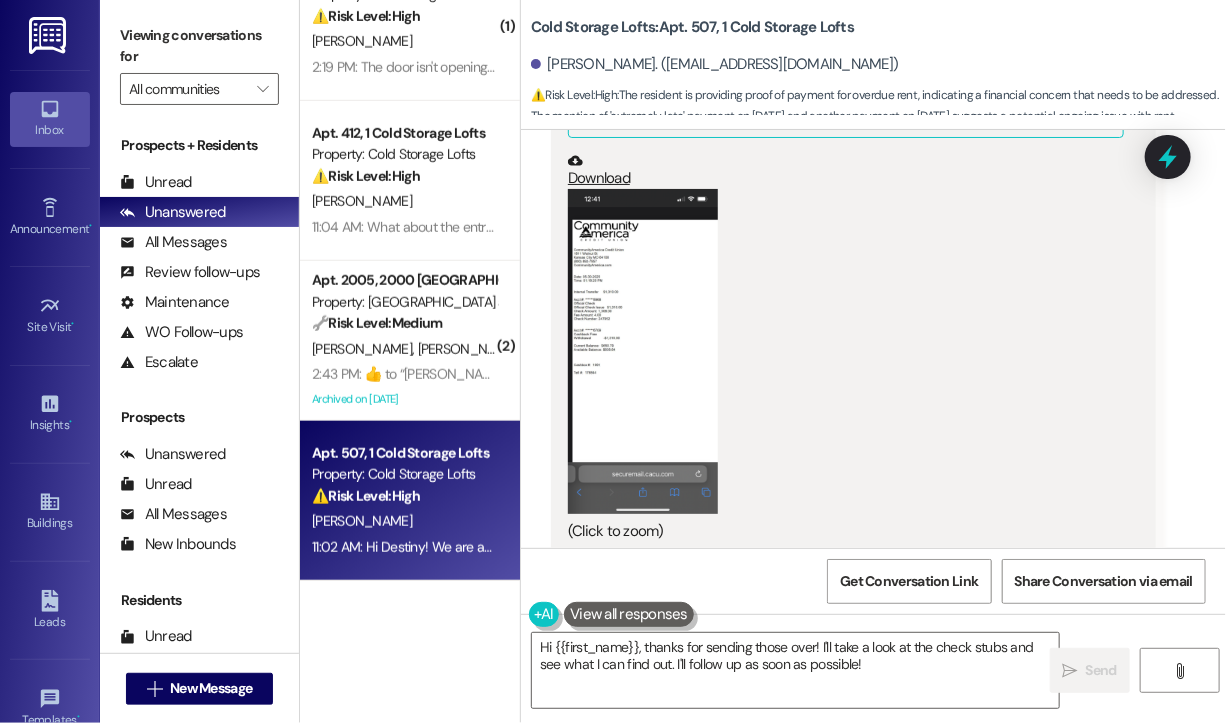 click at bounding box center (643, 351) 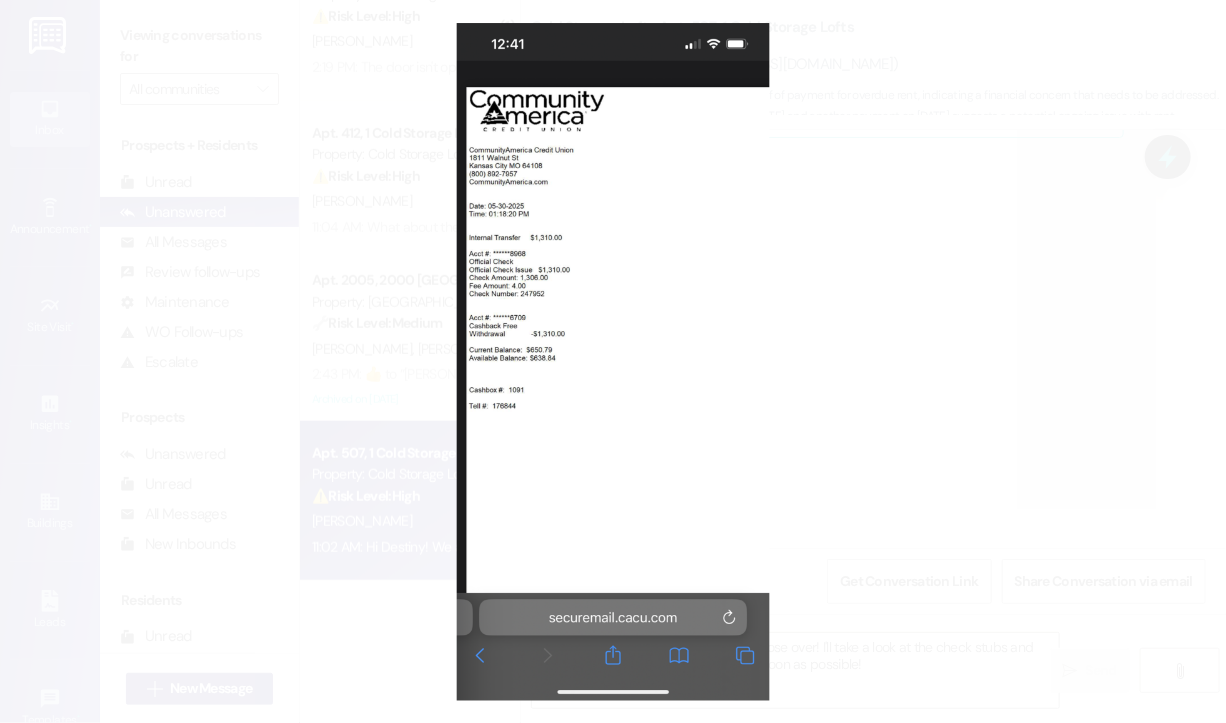 click at bounding box center [613, 361] 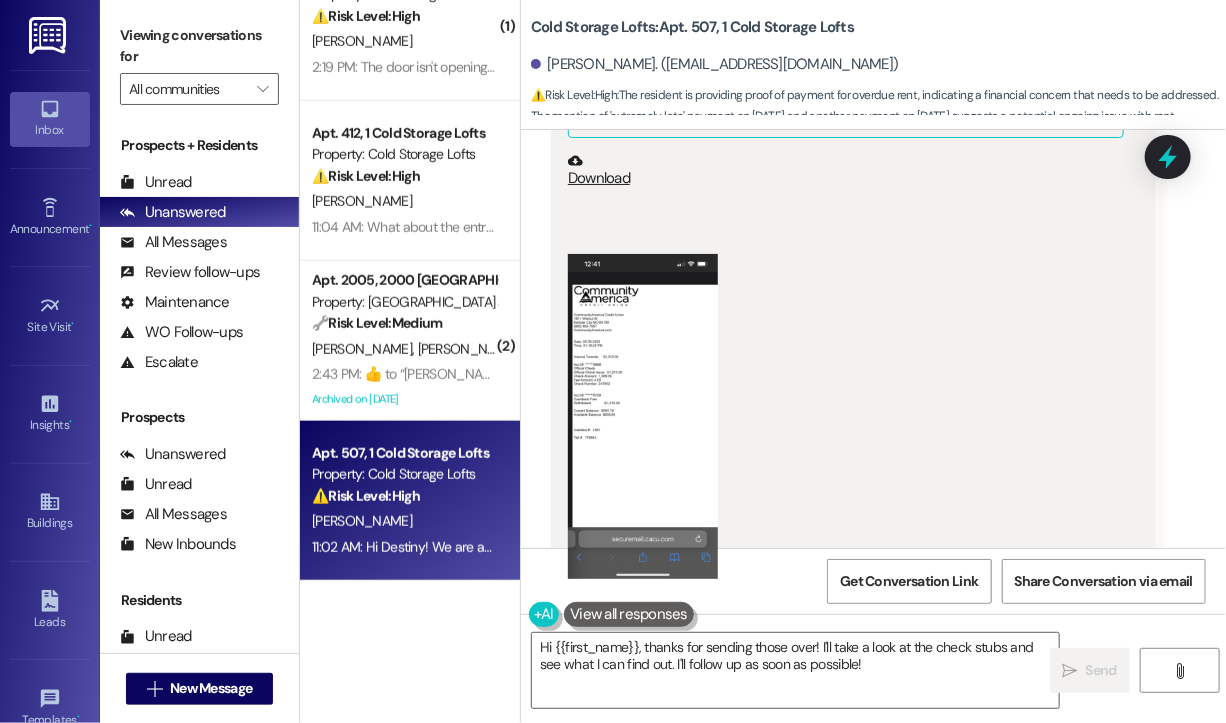 click at bounding box center [613, 361] 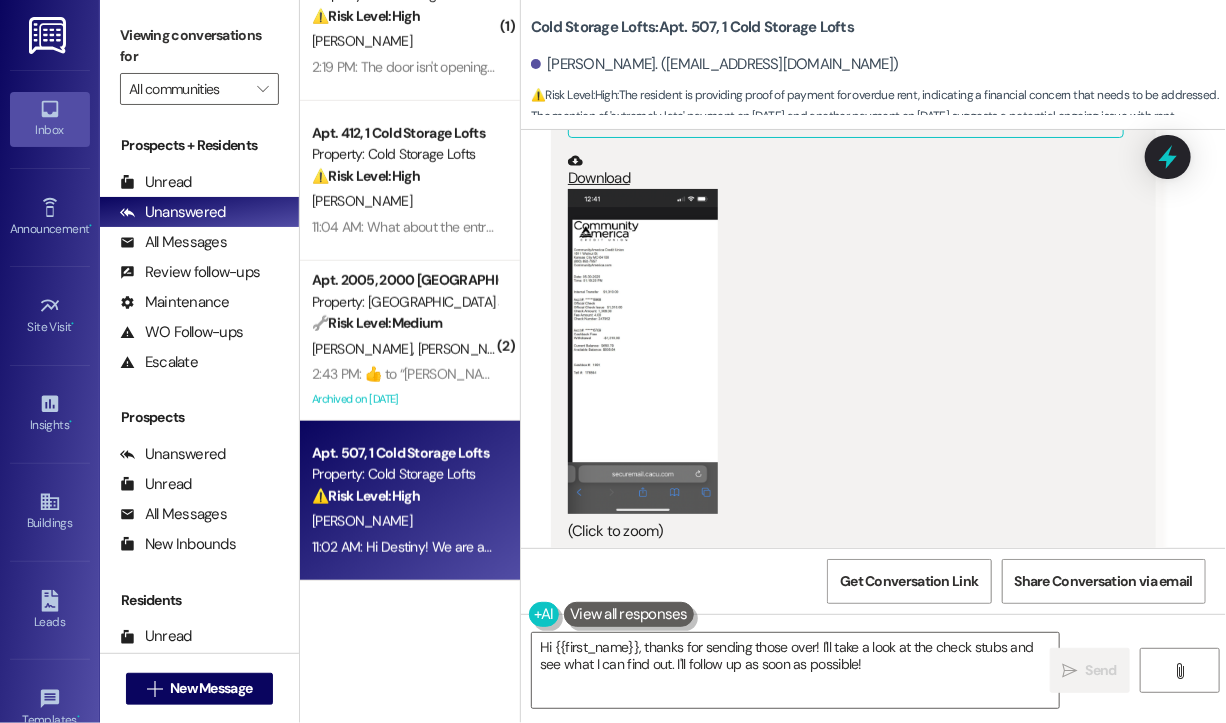 click at bounding box center [643, 351] 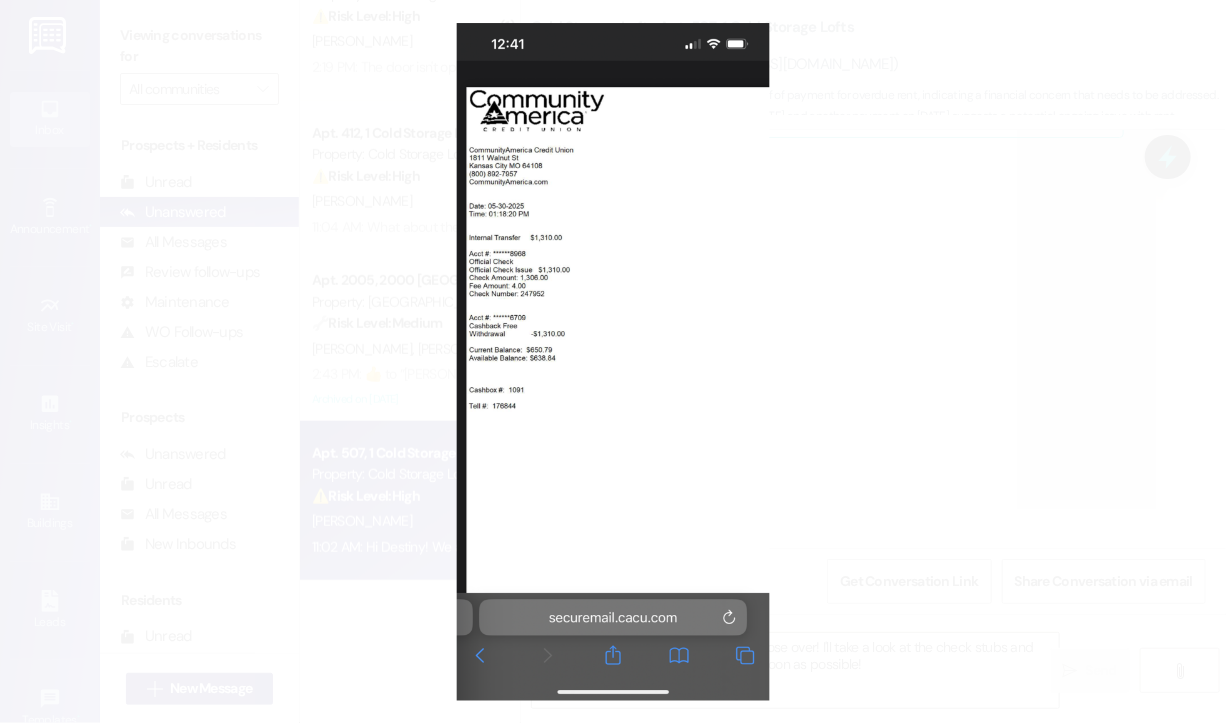 click at bounding box center [613, 361] 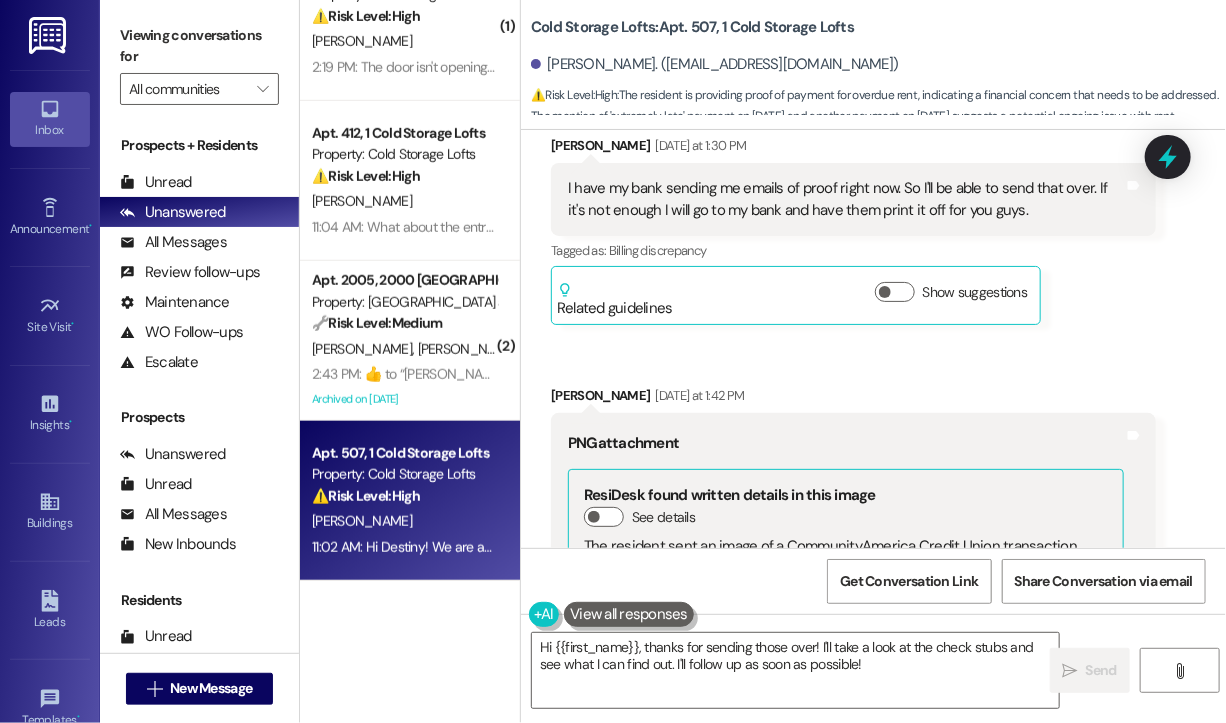 scroll, scrollTop: 20300, scrollLeft: 0, axis: vertical 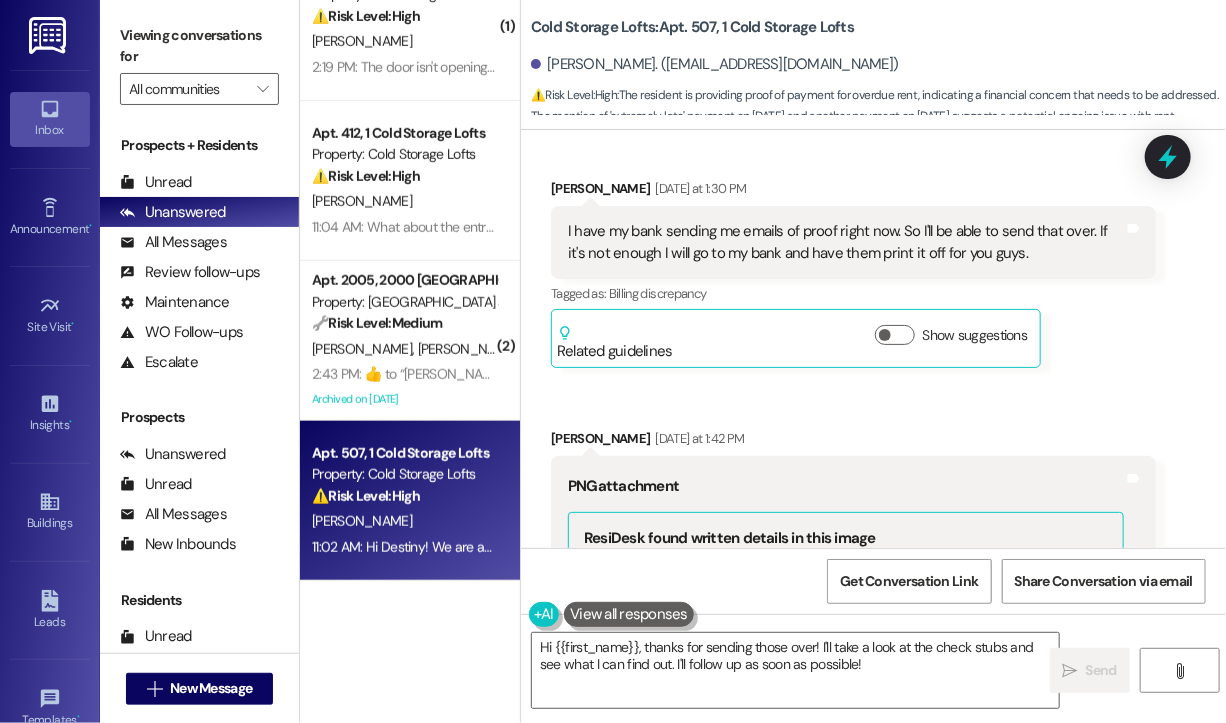 click on "Received via SMS Destiny Mills Yesterday at 1:30 PM I have my bank sending me emails of proof right now. So I'll be able to send that over. If it's not enough I will go to my bank and have them print it off for you guys.  Tags and notes Tagged as:   Billing discrepancy Click to highlight conversations about Billing discrepancy  Related guidelines Show suggestions Received via SMS Destiny Mills Yesterday at 1:42 PM PNG  attachment ResiDesk found written details in this image   See details The resident sent an image of a CommunityAmerica Credit Union transaction showing a $1,310 official check issued on 05-30-2025.
Download   (Click to zoom) Tags and notes  Related guidelines Hide Suggestions Haven Residential - All properties: Resident portal payment links for Lake House and Spalding properties. Created  a year ago Account level guideline  ( 69 % match) FAQs generated by ResiDesk AI What are the payment links for Lake House property? What are the payment links for Spalding property? Original Guideline  ( 68" at bounding box center [873, 917] 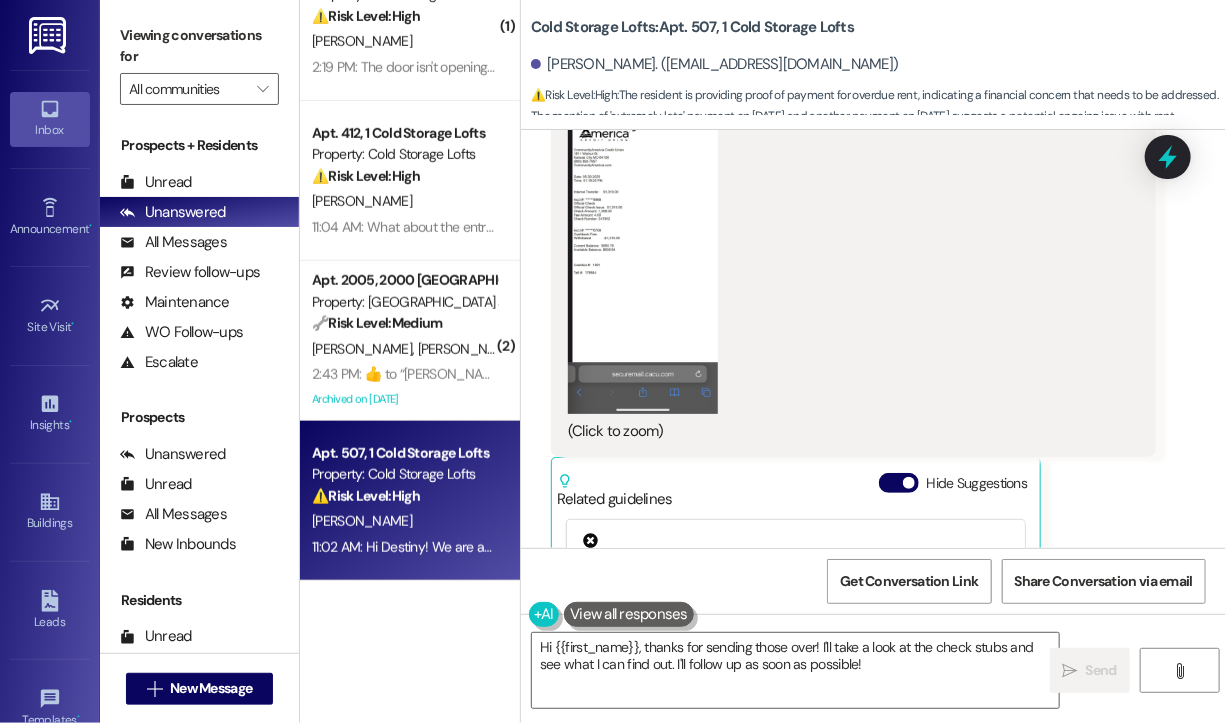 scroll, scrollTop: 21400, scrollLeft: 0, axis: vertical 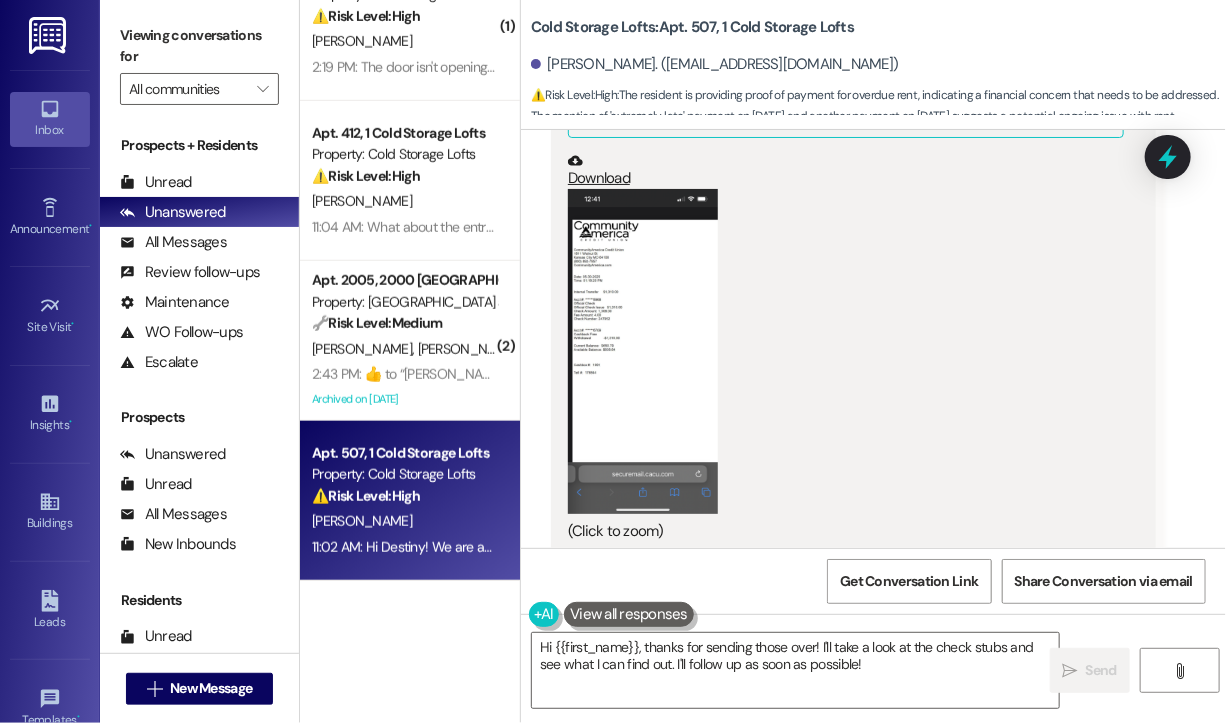 click at bounding box center (643, 351) 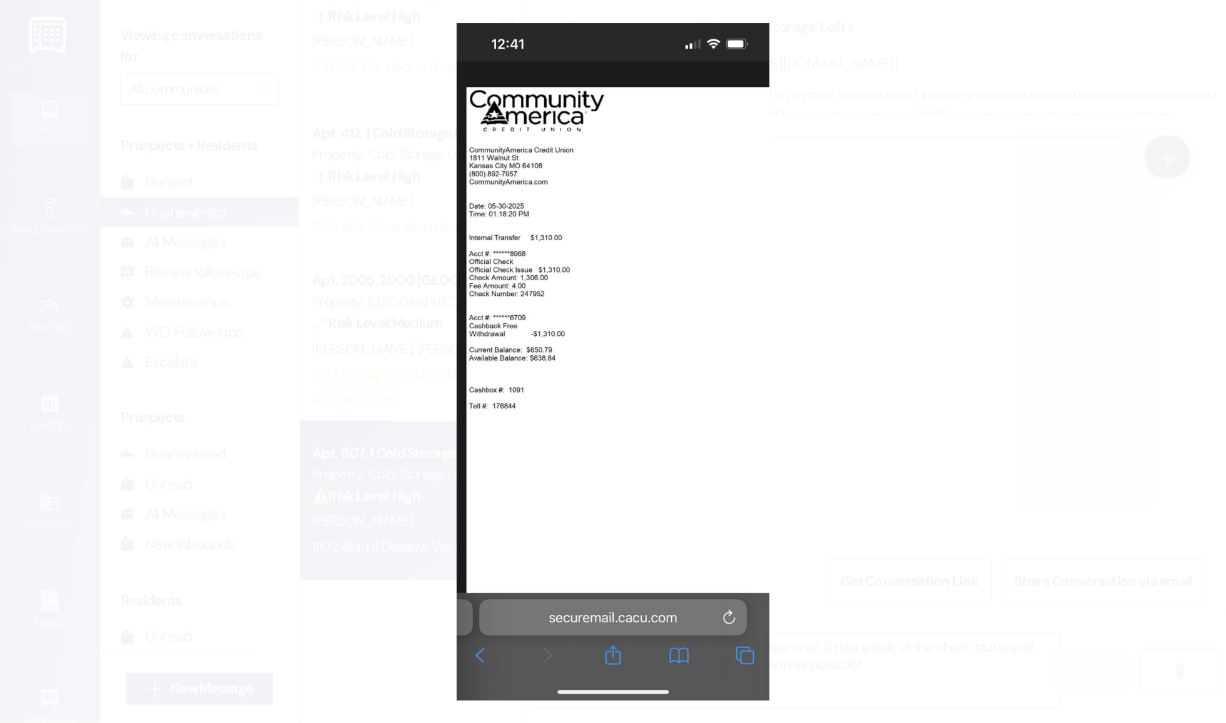 click at bounding box center [613, 361] 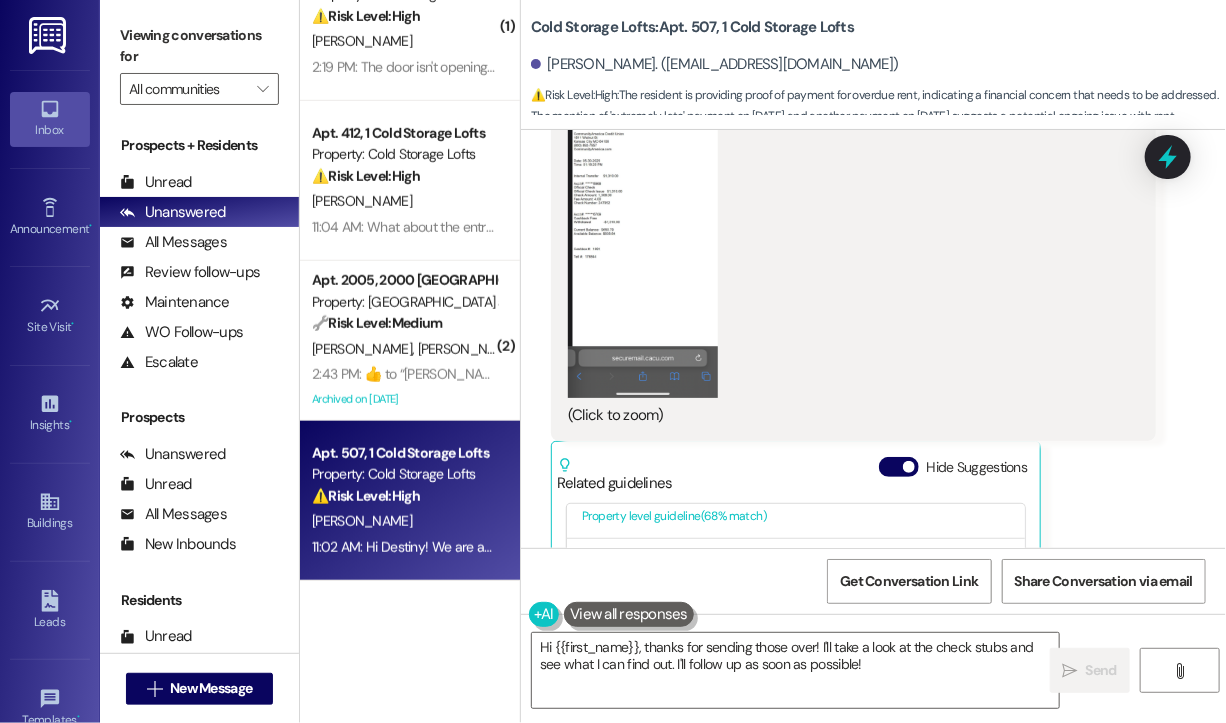 scroll, scrollTop: 21100, scrollLeft: 0, axis: vertical 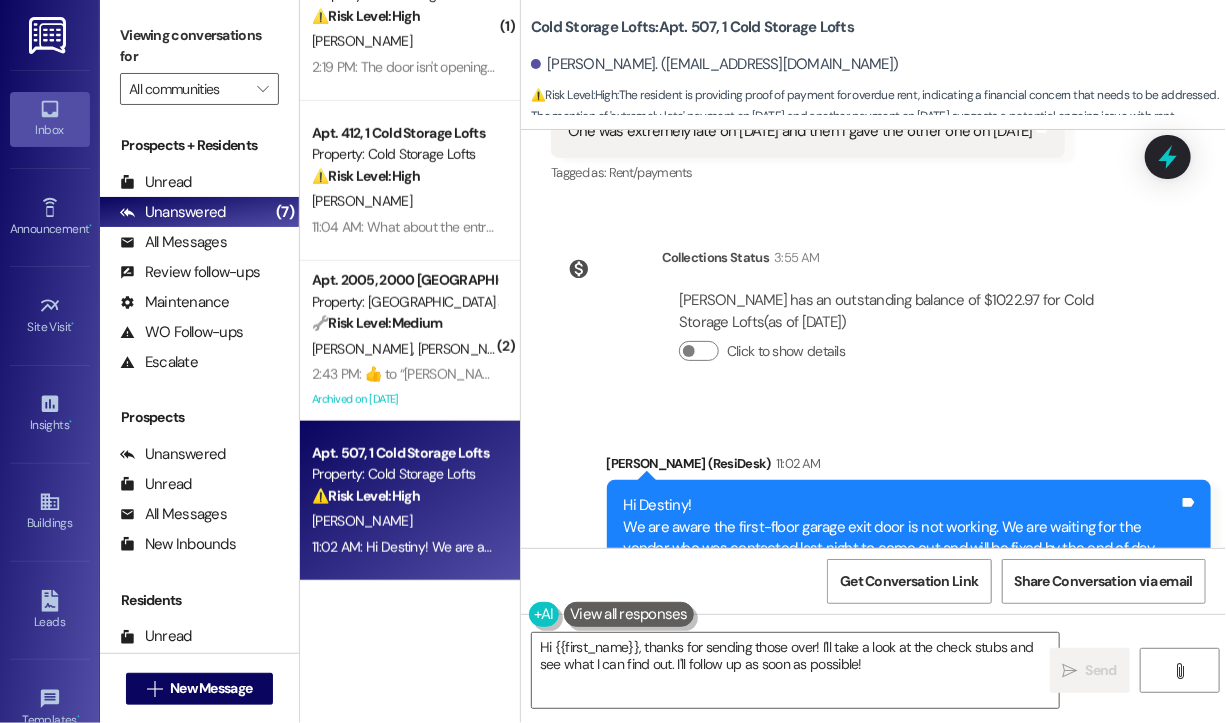 click on "Announcement, sent via SMS Sarah   (ResiDesk) 11:02 AM Hi Destiny!
We are aware the first-floor garage exit door is not working. We are waiting for the vendor who was contacted last night to come out and will be fixed by the end of day today. In the meantime, you can use the entry door for the 1st floor garage with your geokey to enter and exit. We will send another text when the exit to the 1st floor garage is repaired. Tags and notes Tagged as:   Apartment entry ,  Click to highlight conversations about Apartment entry Maintenance request Click to highlight conversations about Maintenance request" at bounding box center (873, 546) 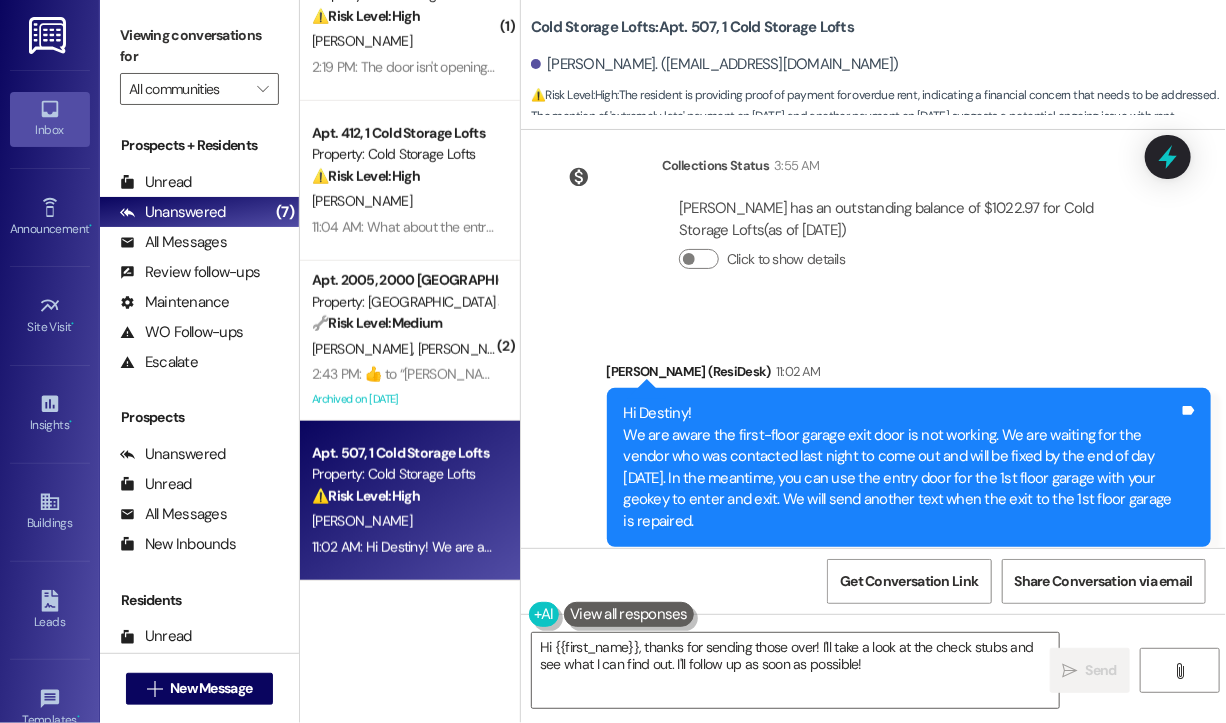scroll, scrollTop: 21900, scrollLeft: 0, axis: vertical 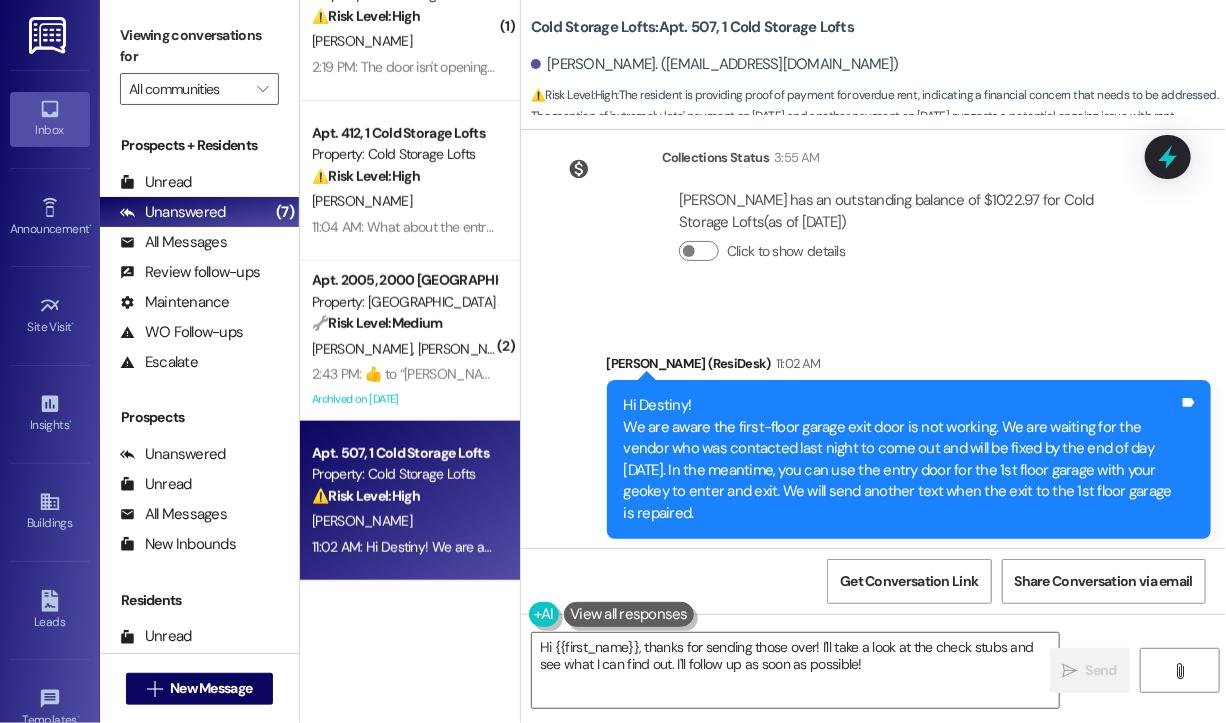 click on "Destiny Mills has an outstanding balance of $1022.97 for Cold Storage Lofts  (as of Jul 11, 2025) Click to show details" at bounding box center (909, 233) 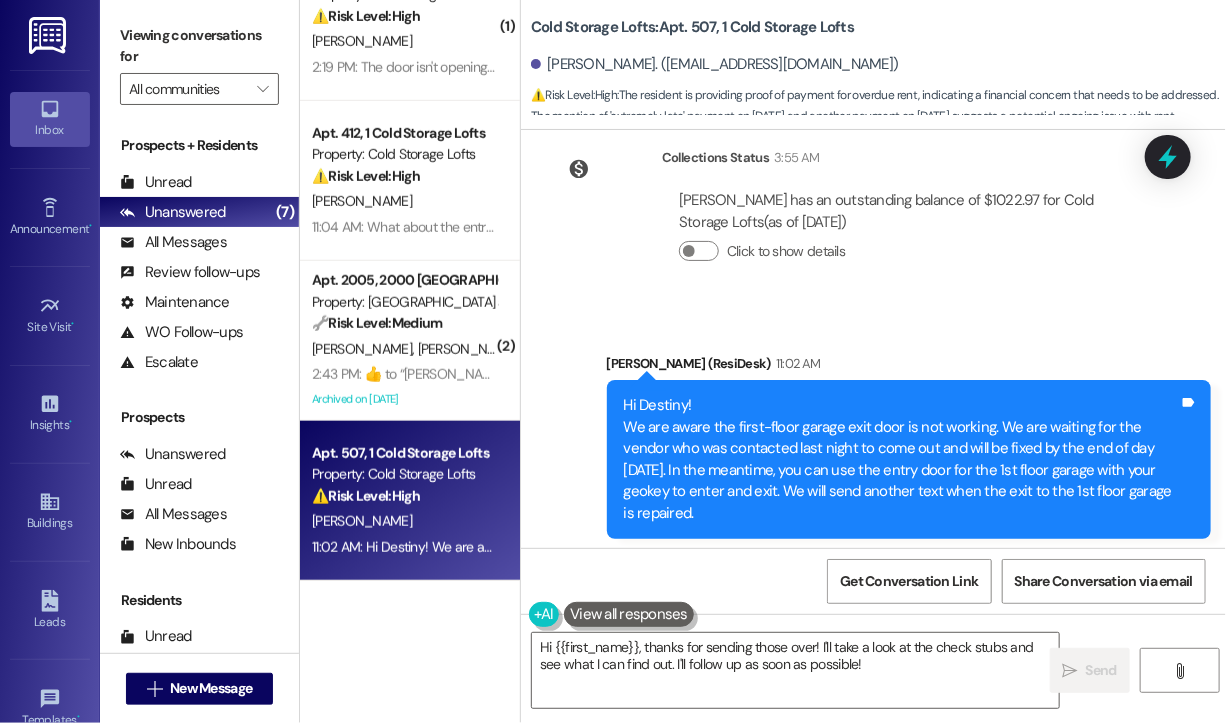 click on "Collections Status 3:55 AM Destiny Mills has an outstanding balance of $1022.97 for Cold Storage Lofts  (as of Jul 11, 2025) Click to show details" at bounding box center [853, 219] 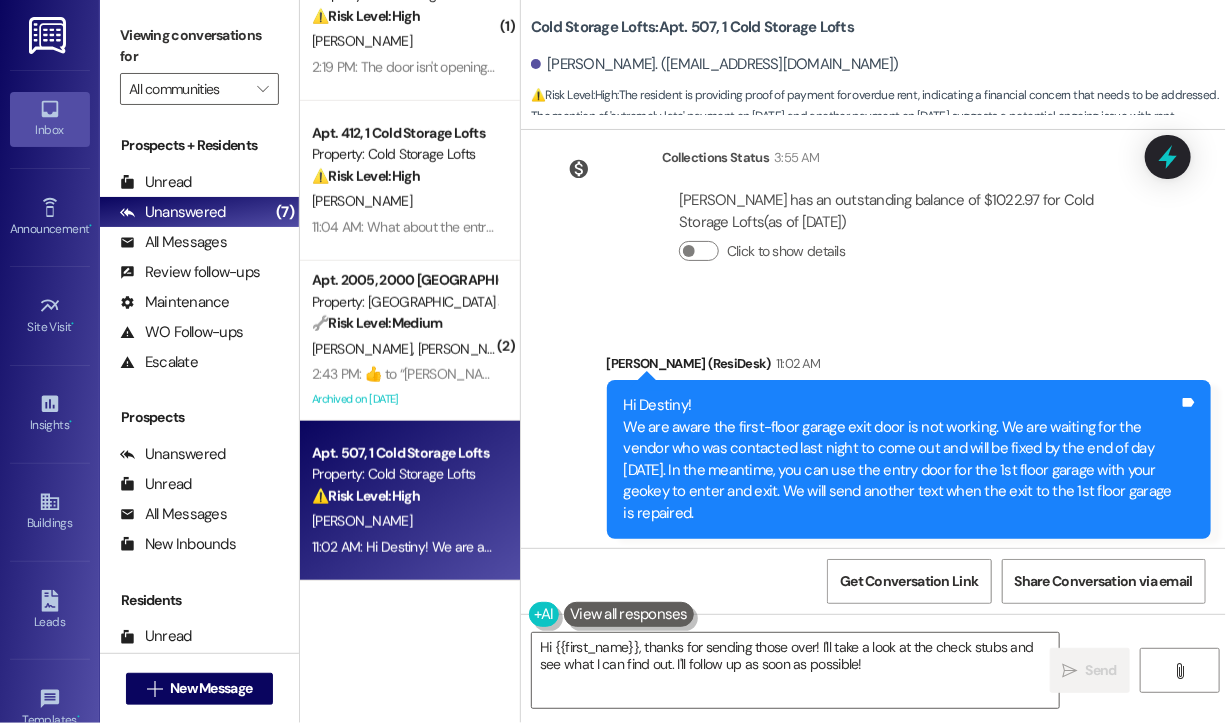 click on "Collections Status 3:55 AM Destiny Mills has an outstanding balance of $1022.97 for Cold Storage Lofts  (as of Jul 11, 2025) Click to show details" at bounding box center (853, 219) 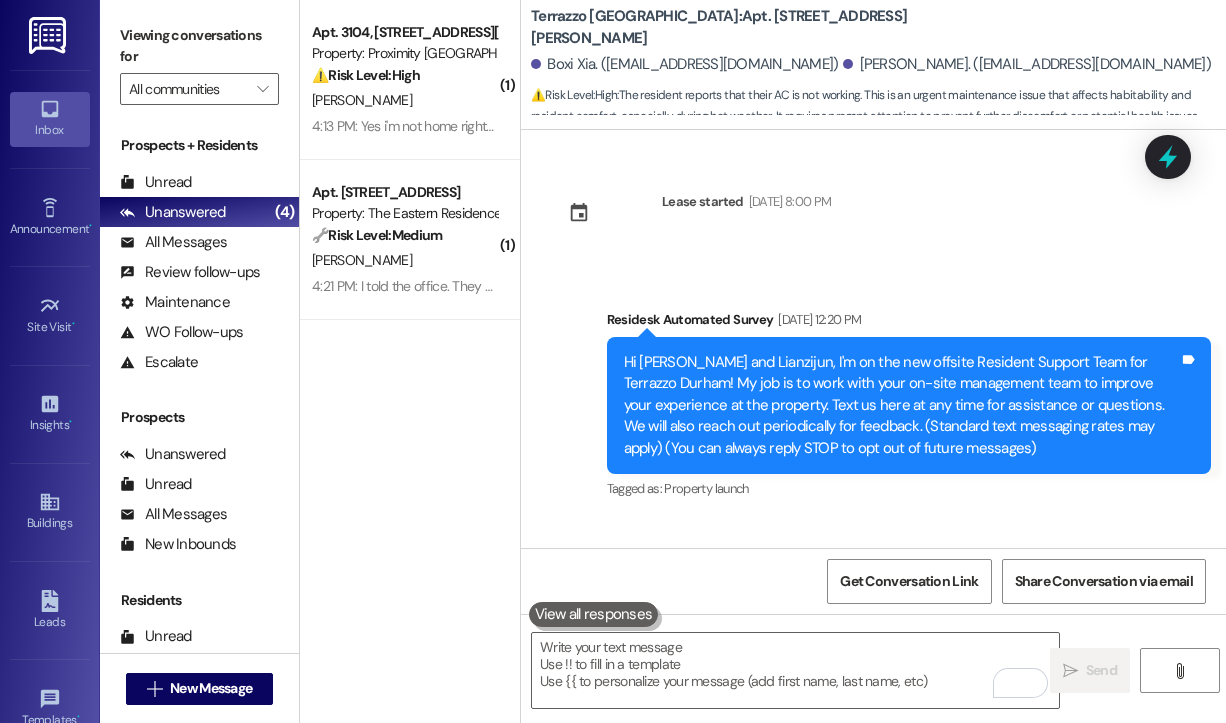 scroll, scrollTop: 0, scrollLeft: 0, axis: both 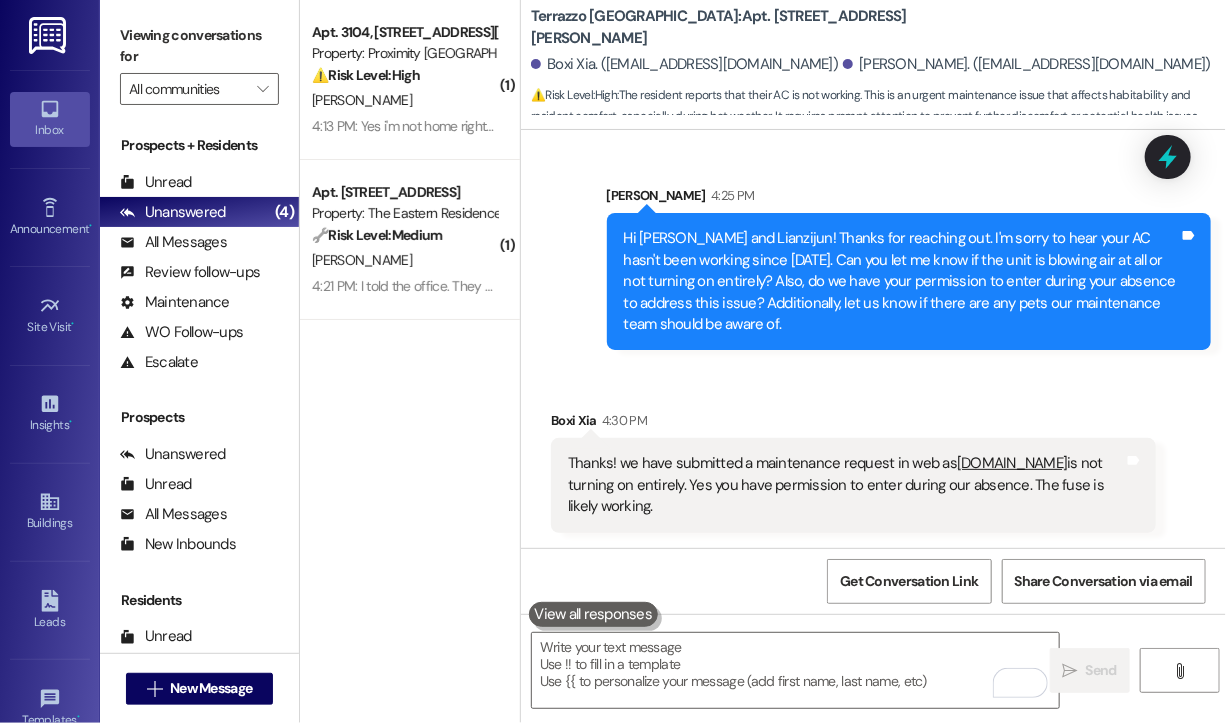 click on "Sent via SMS ResiDesk After Hours Assistant 12:39 AM Thank you for your message. Our offices are currently closed, but we will contact you when we resume operations. For emergencies, please contact your emergency number [PHONE_NUMBER]. Tags and notes Tagged as:   Call request Click to highlight conversations about Call request Sent via SMS [PERSON_NAME] 4:25 PM Hi [PERSON_NAME] and Lianzijun! Thanks for reaching out. I'm sorry to hear your AC hasn't been working since [DATE]. Can you let me know if the unit is blowing air at all or not turning on entirely? Also, do we have your permission to enter during your absence to address this issue? Additionally, let us know if there are any pets our maintenance team should be aware of. Tags and notes" at bounding box center [873, 147] 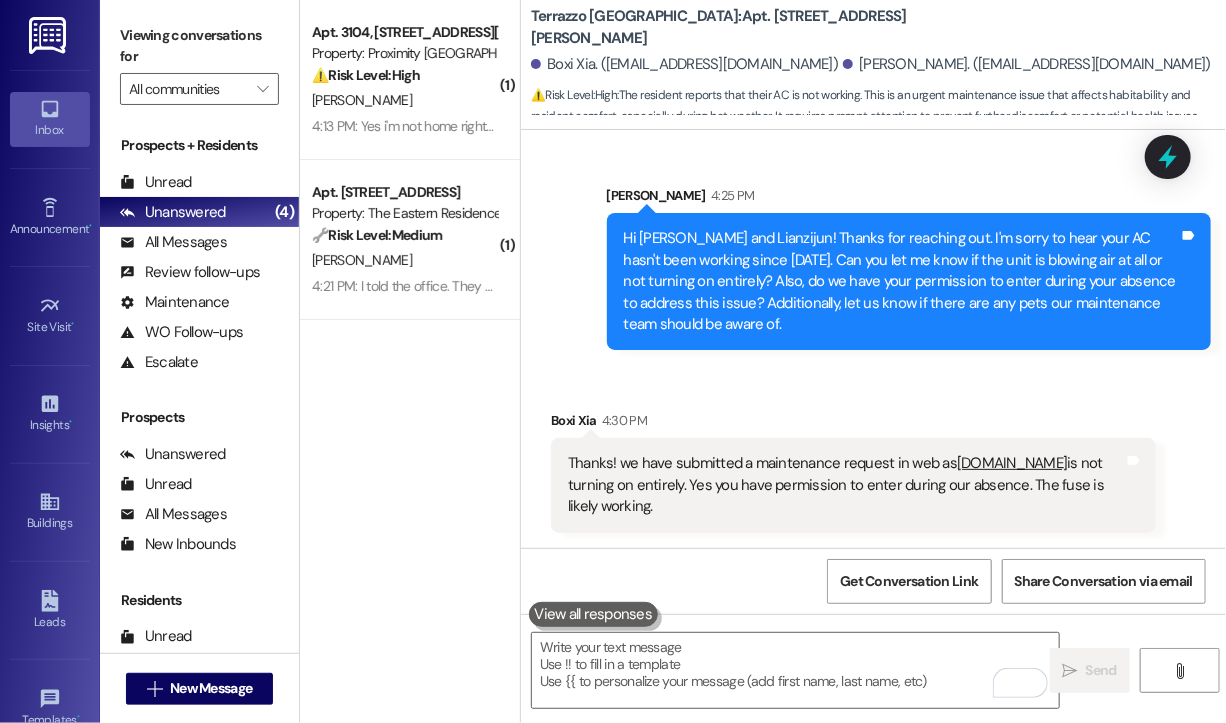 click on "Sent via SMS ResiDesk After Hours Assistant 12:39 AM Thank you for your message. Our offices are currently closed, but we will contact you when we resume operations. For emergencies, please contact your emergency number [PHONE_NUMBER]. Tags and notes Tagged as:   Call request Click to highlight conversations about Call request" at bounding box center [909, 50] 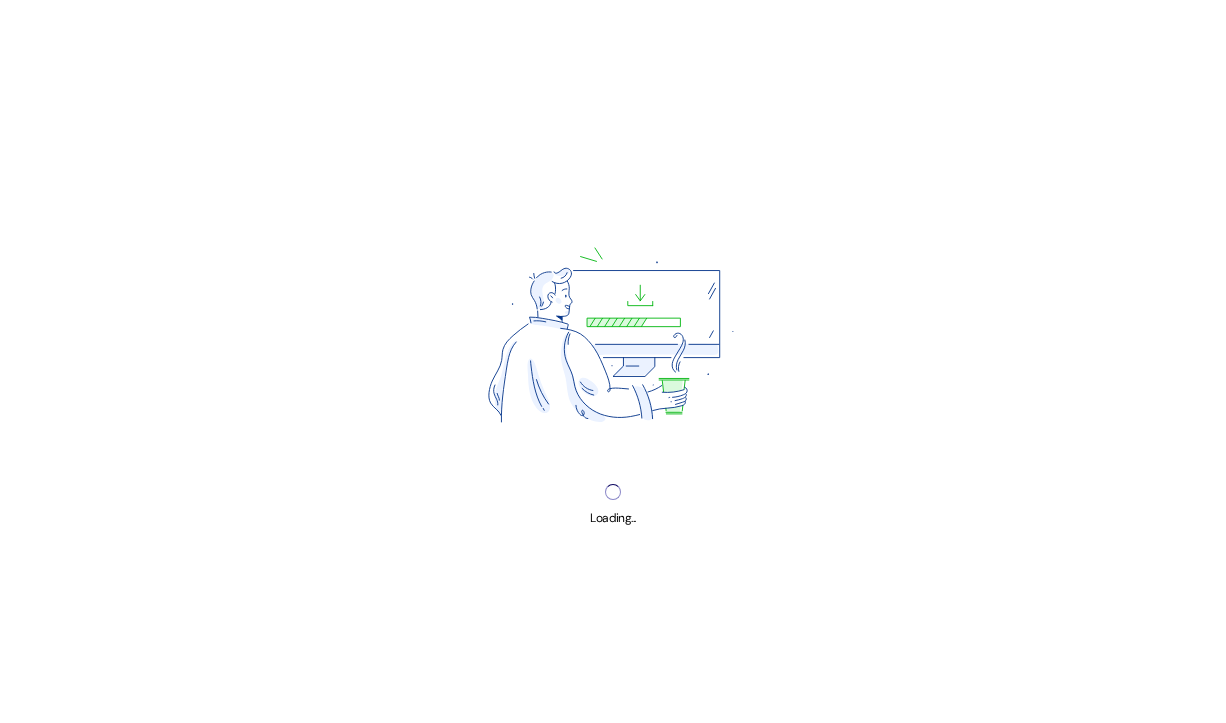 scroll, scrollTop: 0, scrollLeft: 0, axis: both 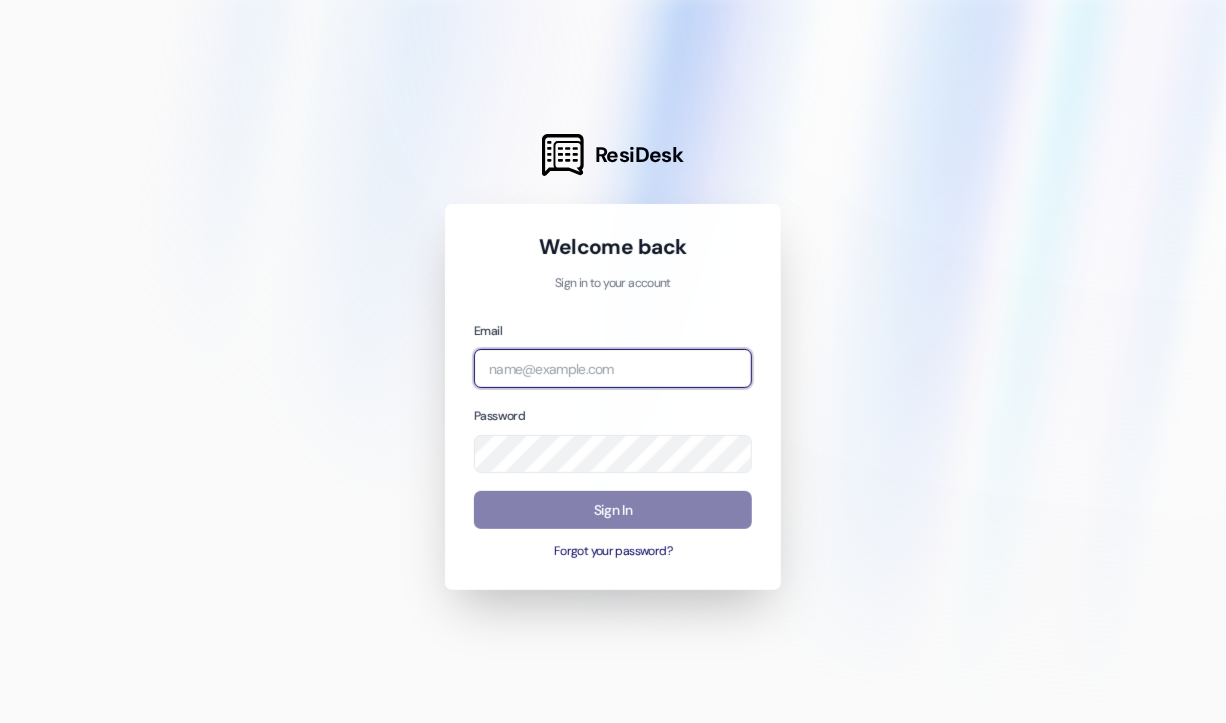 click at bounding box center (613, 368) 